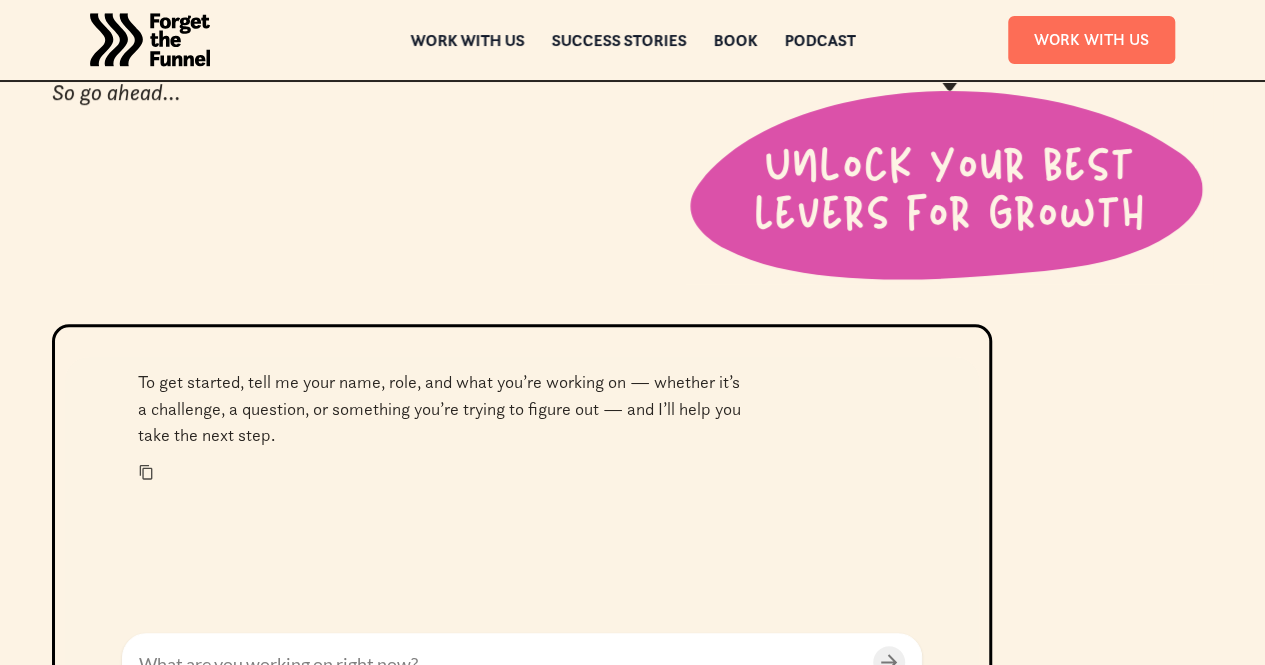 scroll, scrollTop: 756, scrollLeft: 0, axis: vertical 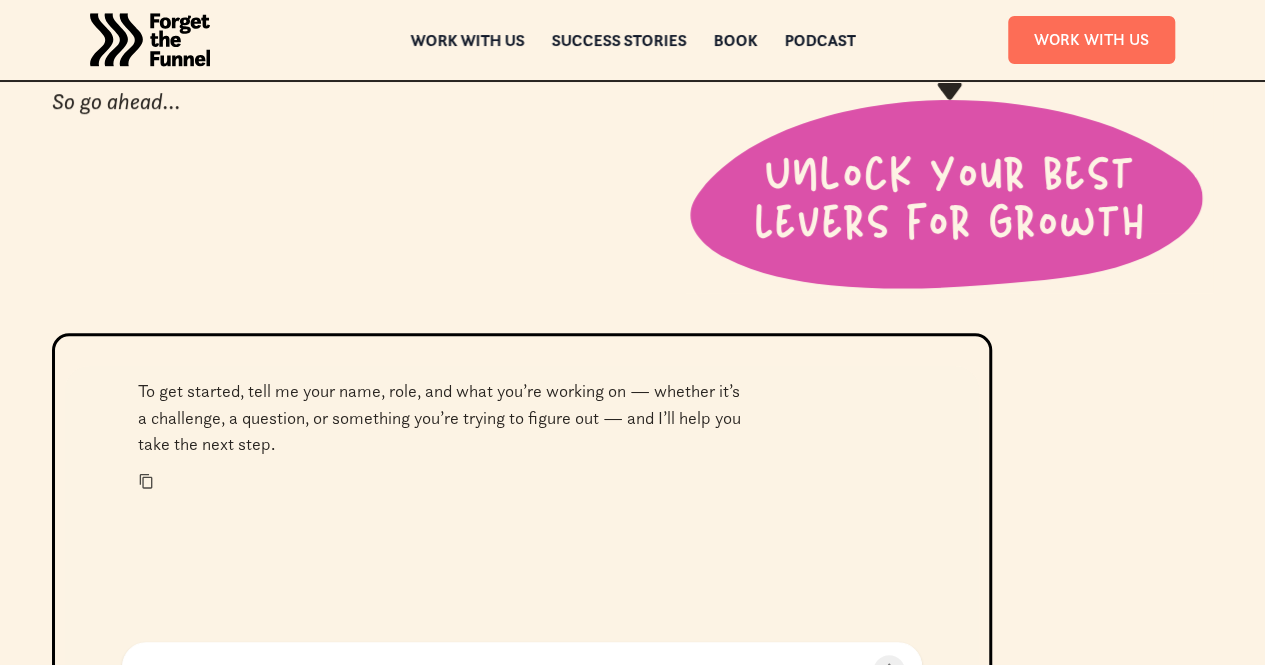 click at bounding box center [502, 673] 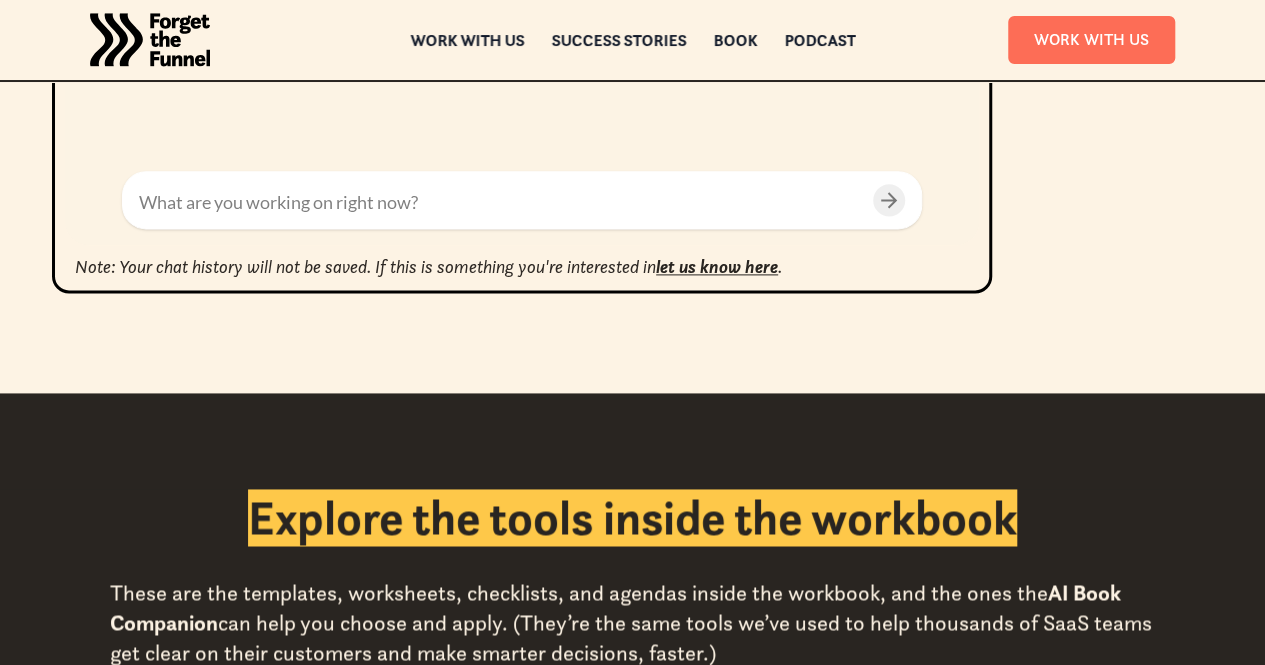 scroll, scrollTop: 997, scrollLeft: 0, axis: vertical 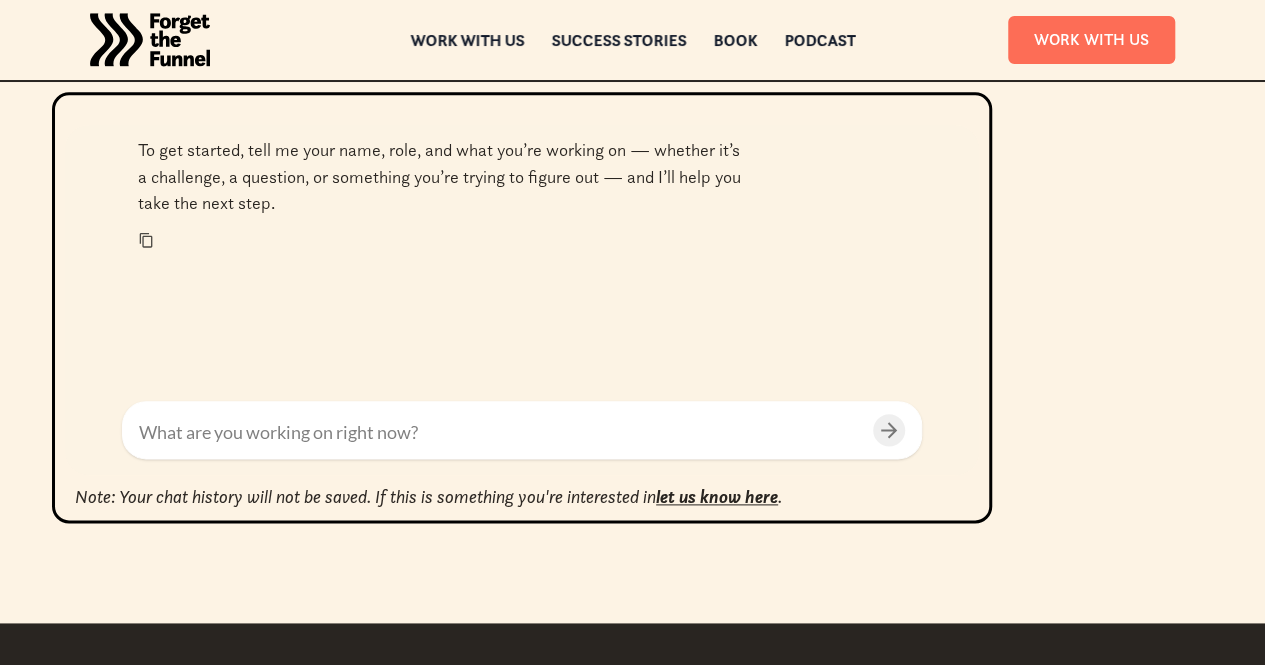 click at bounding box center (502, 432) 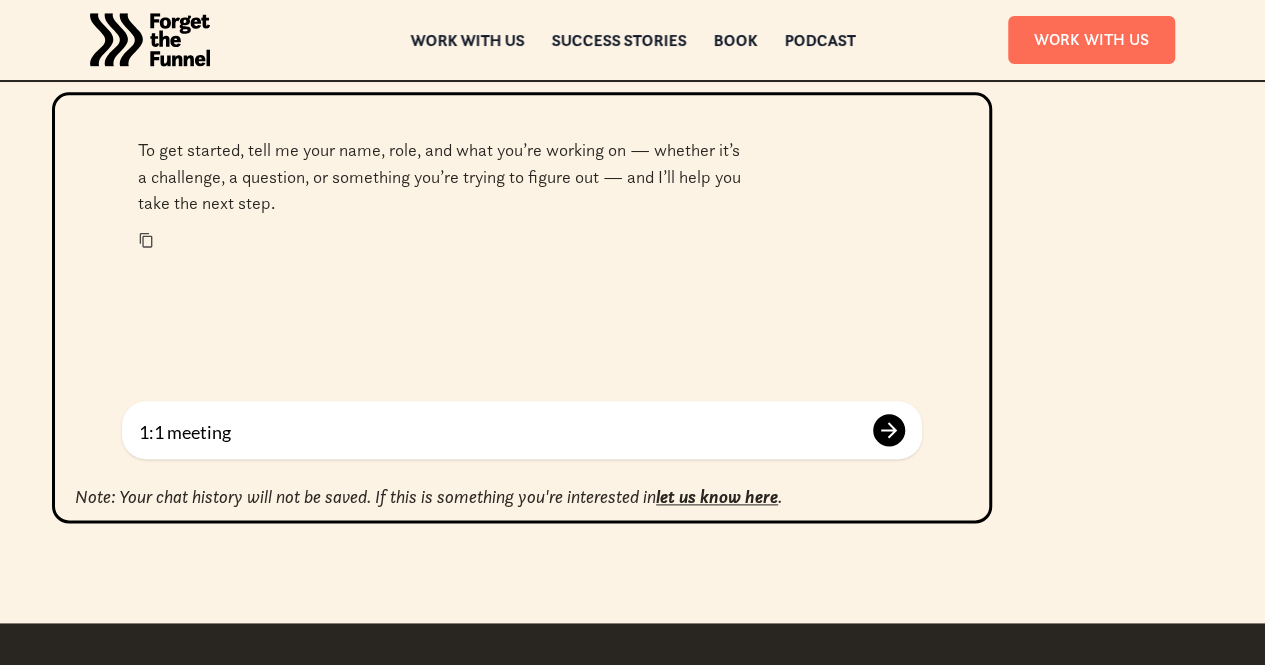 type on "1:1 meetings" 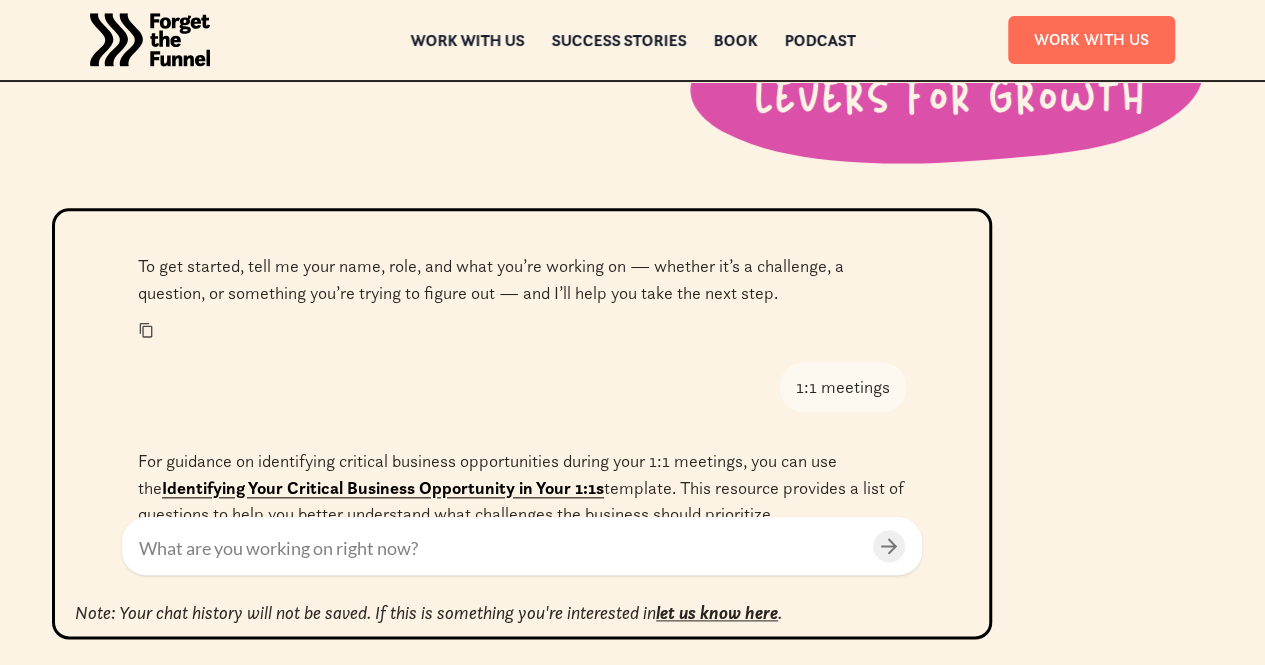 scroll, scrollTop: 874, scrollLeft: 0, axis: vertical 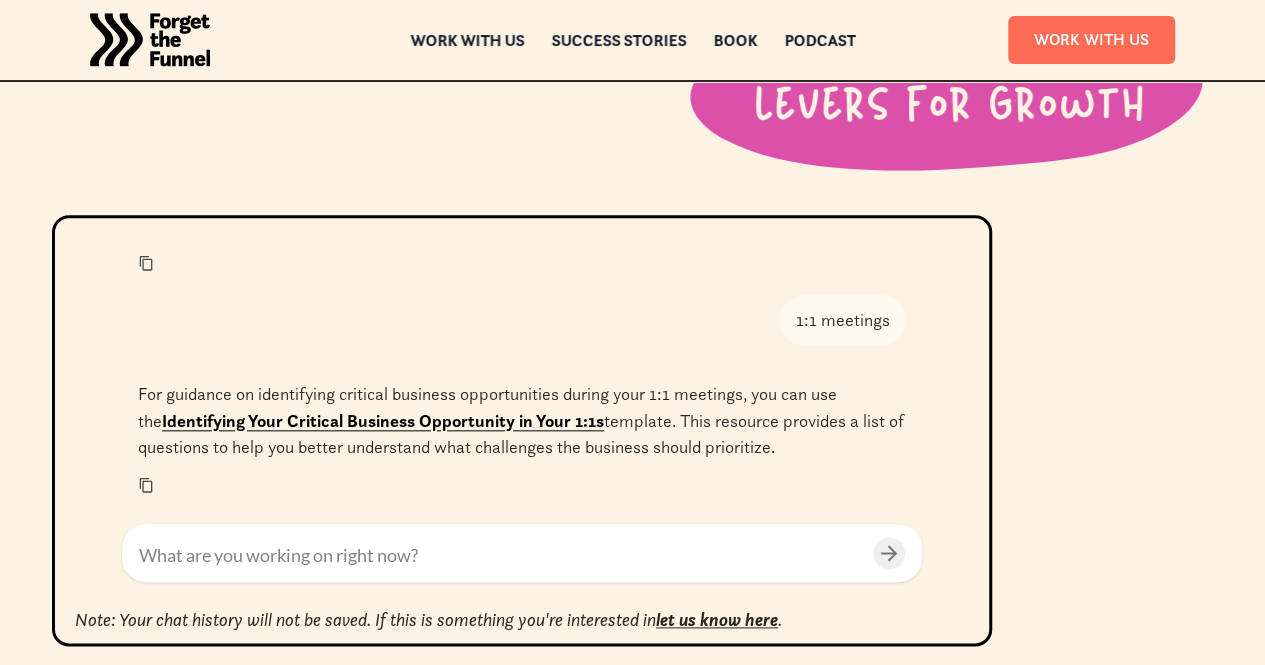 click on "Identifying Your Critical Business Opportunity in Your 1:1s" at bounding box center (383, 421) 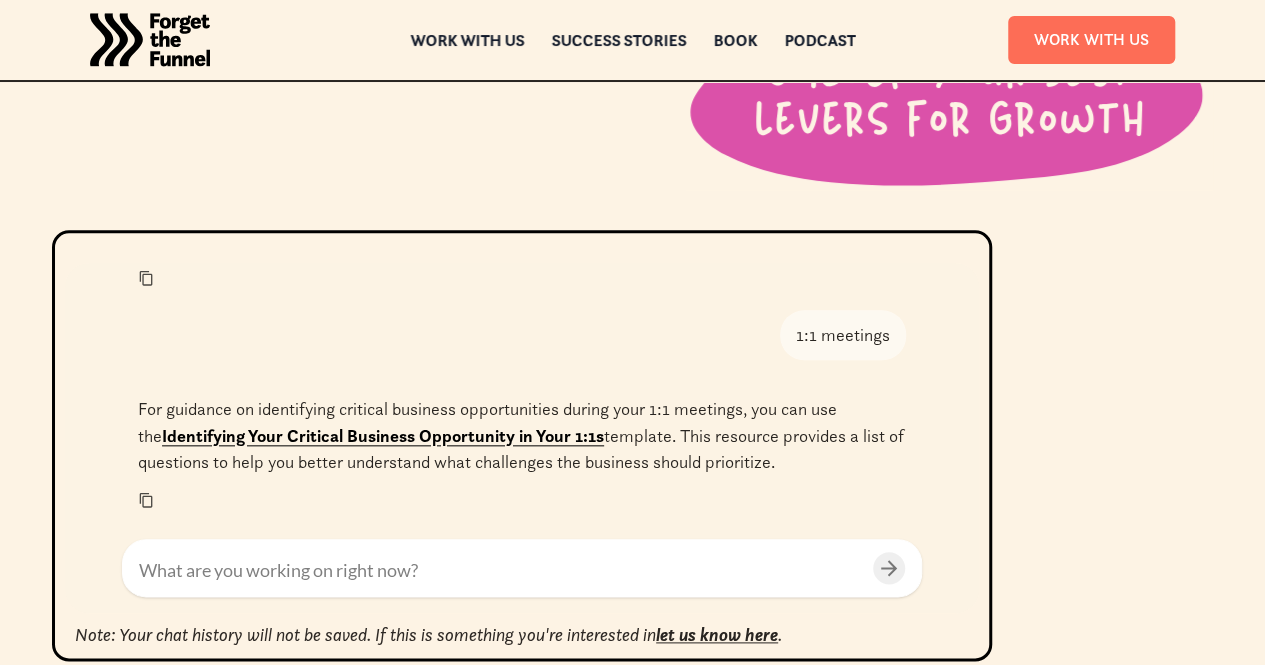 scroll, scrollTop: 856, scrollLeft: 0, axis: vertical 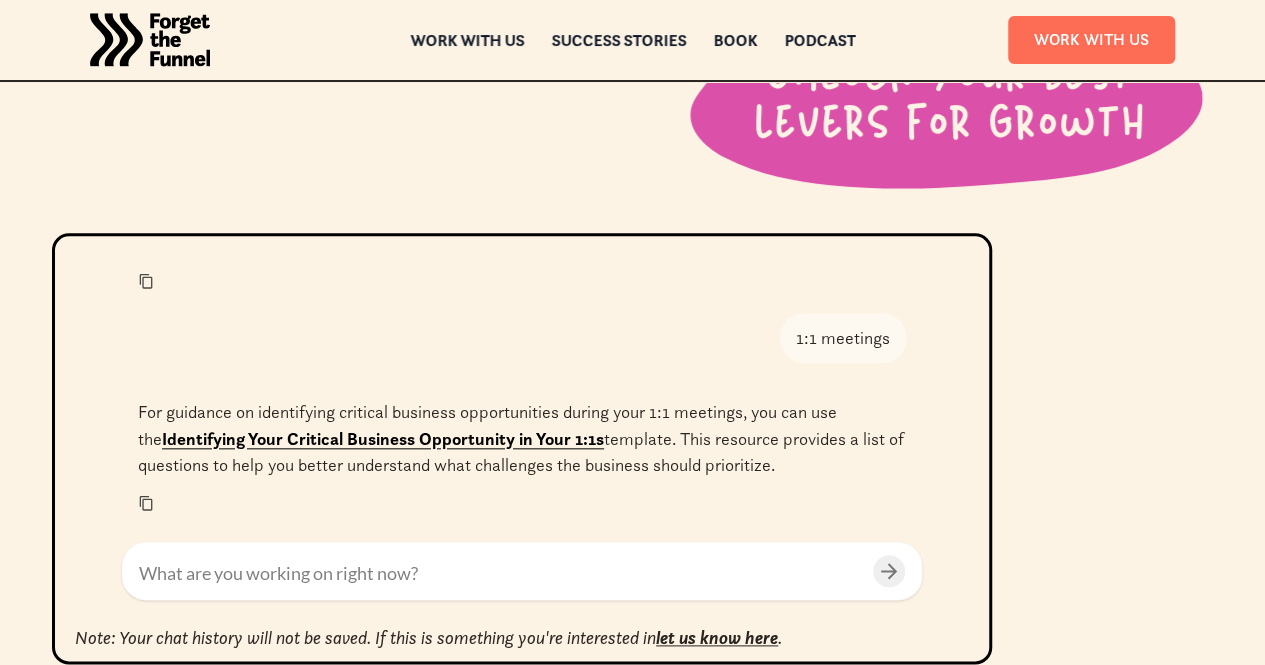 click at bounding box center [502, 573] 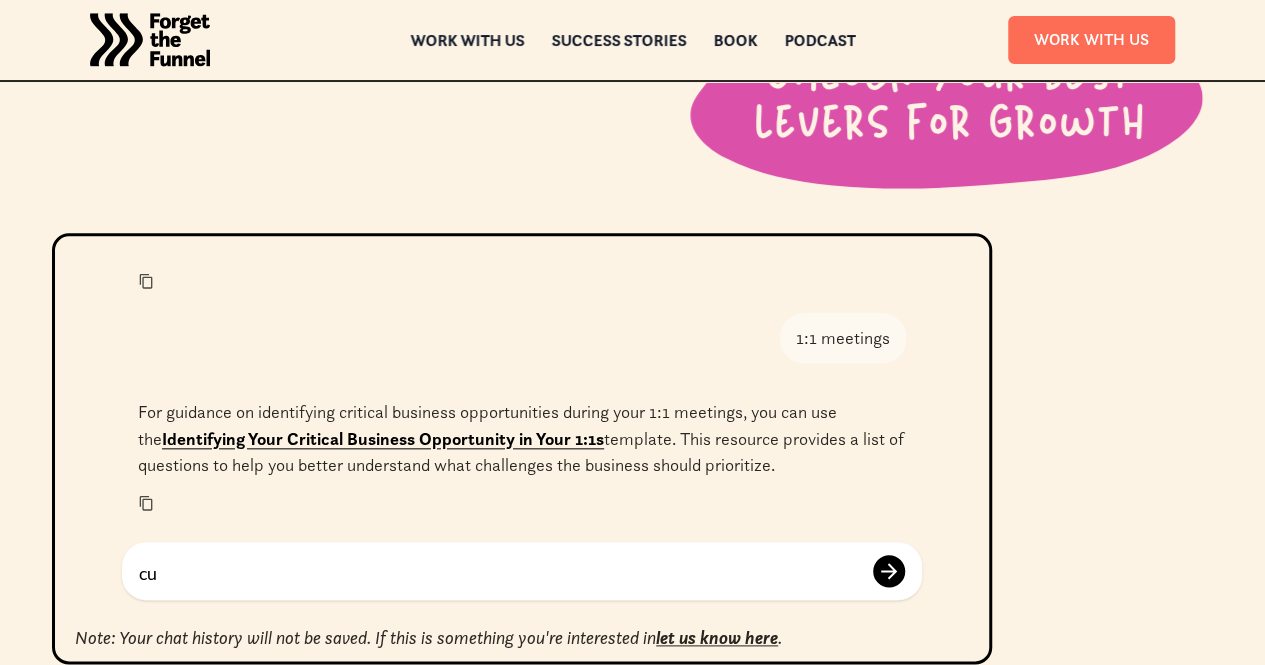 type on "c" 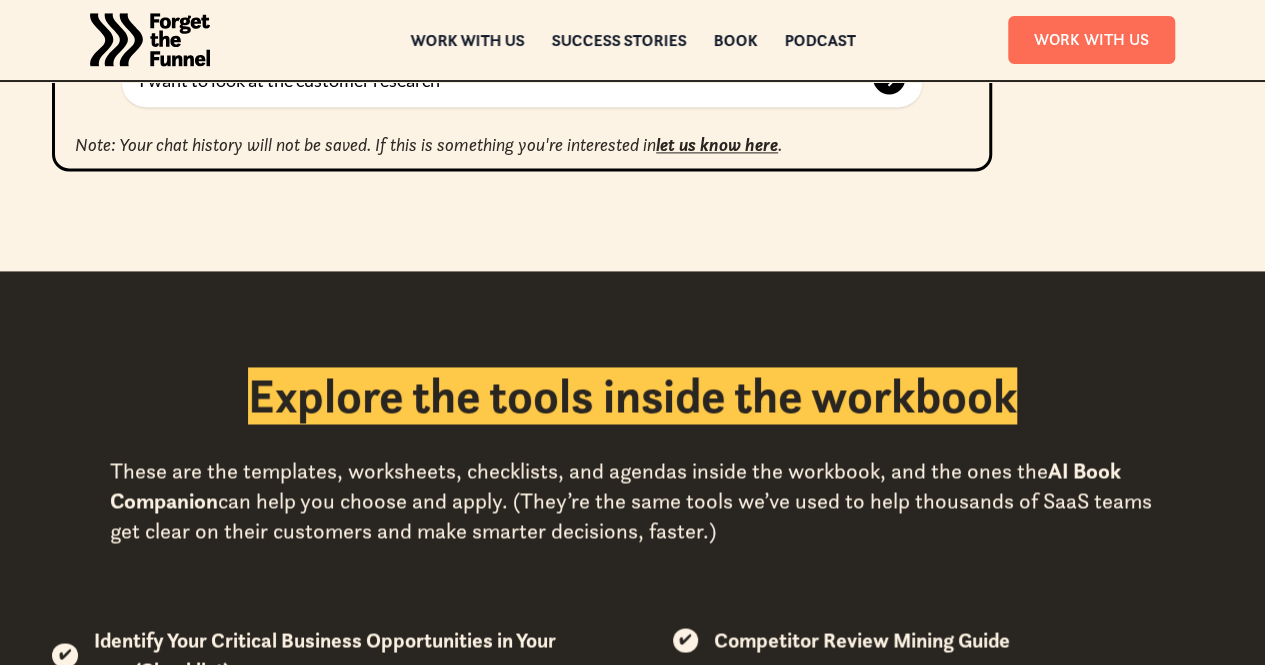 scroll, scrollTop: 1087, scrollLeft: 0, axis: vertical 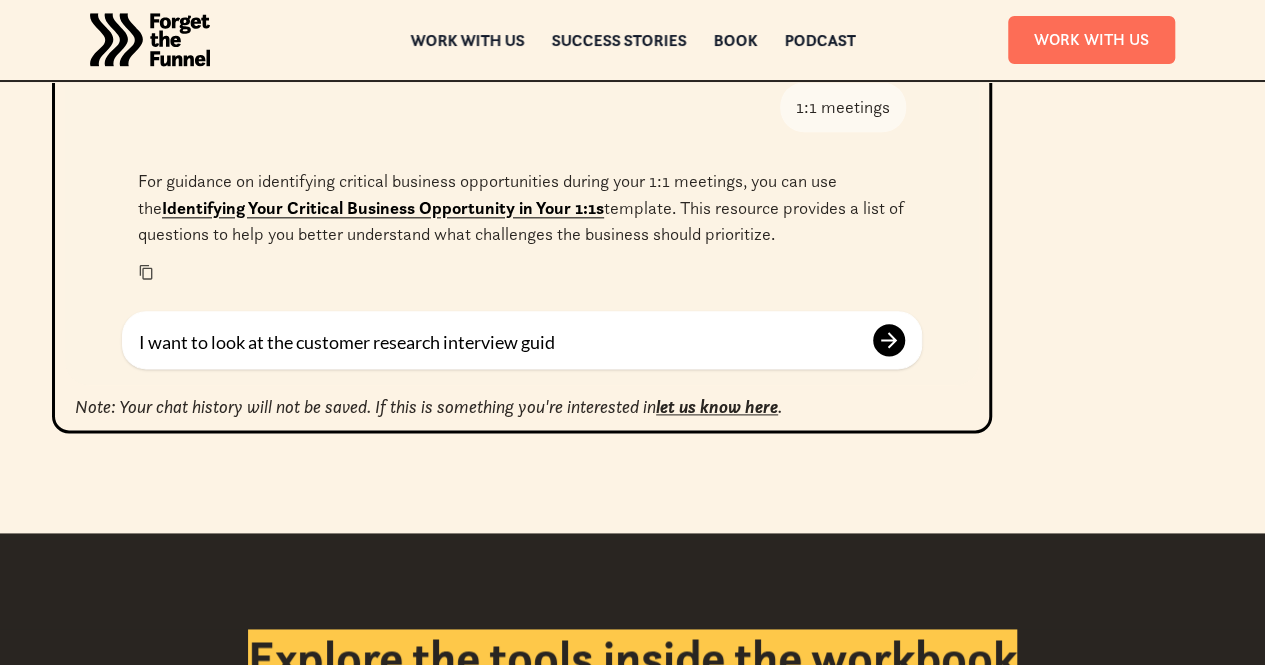 type on "I want to look at the customer research interview guide" 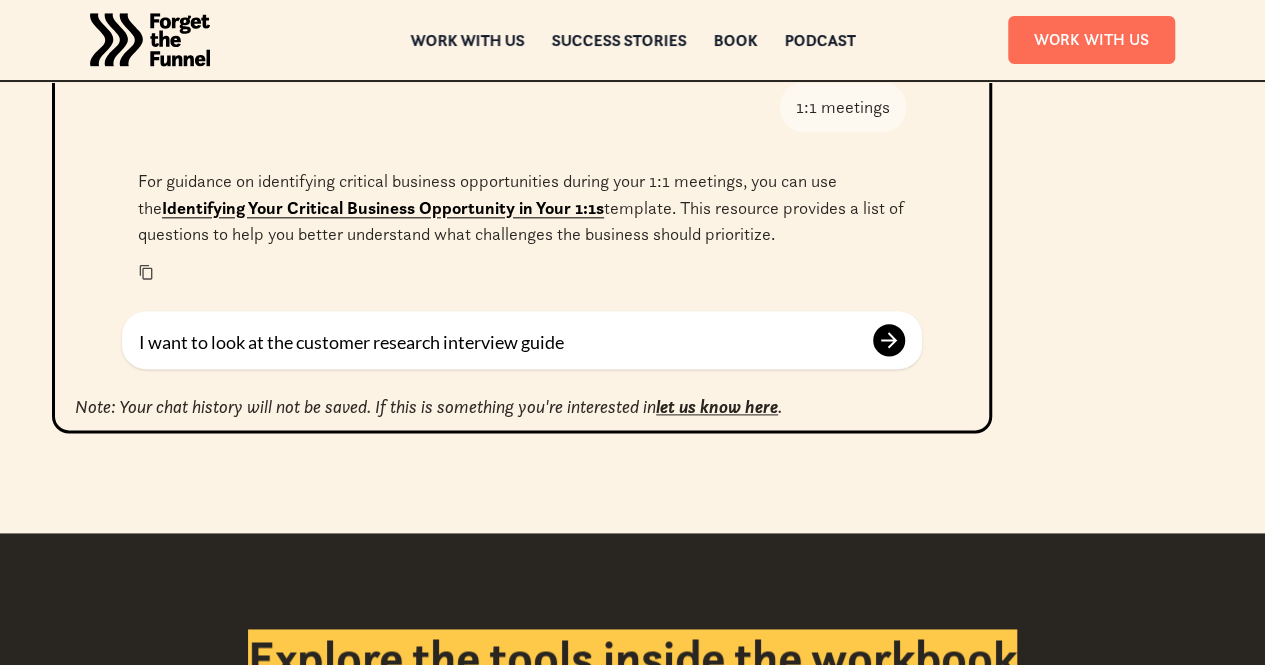 type 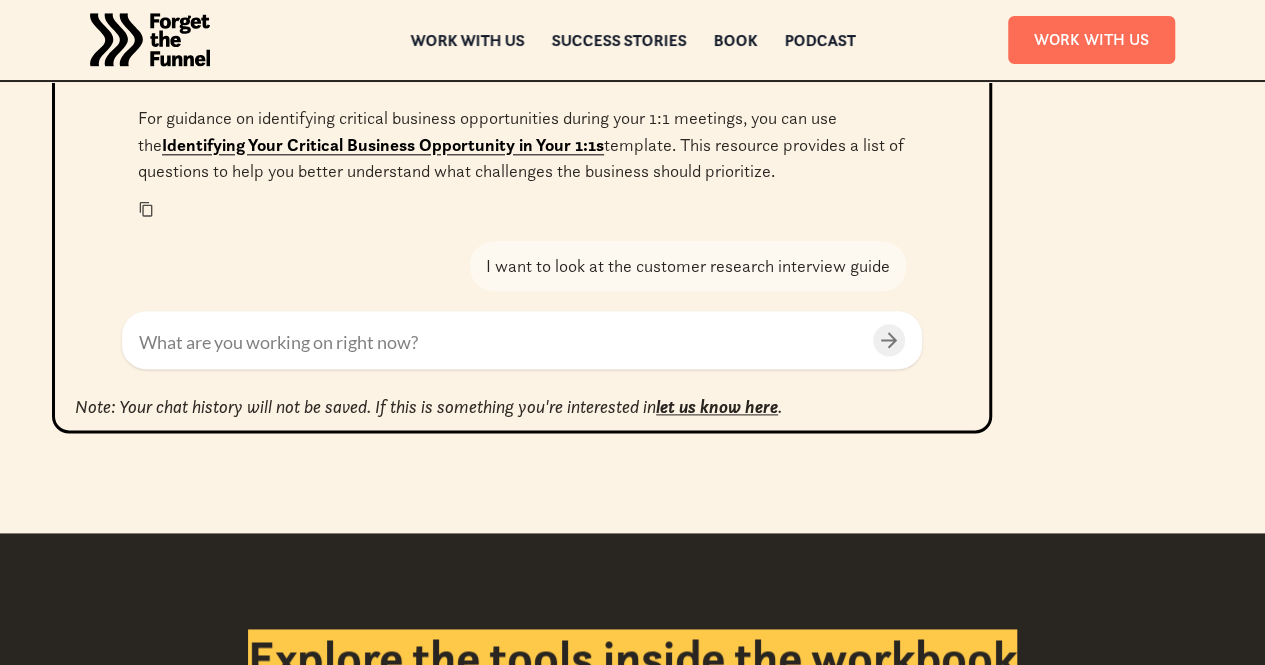 scroll, scrollTop: 178, scrollLeft: 0, axis: vertical 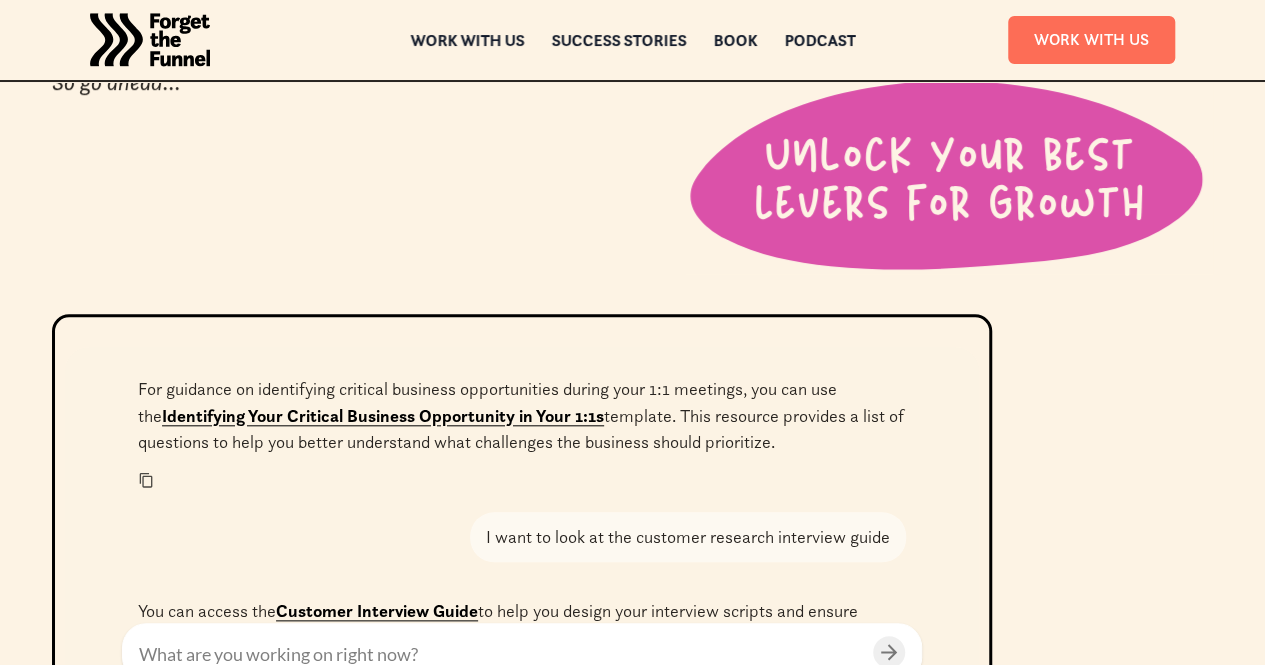click on "Customer Interview Guide" at bounding box center [377, 611] 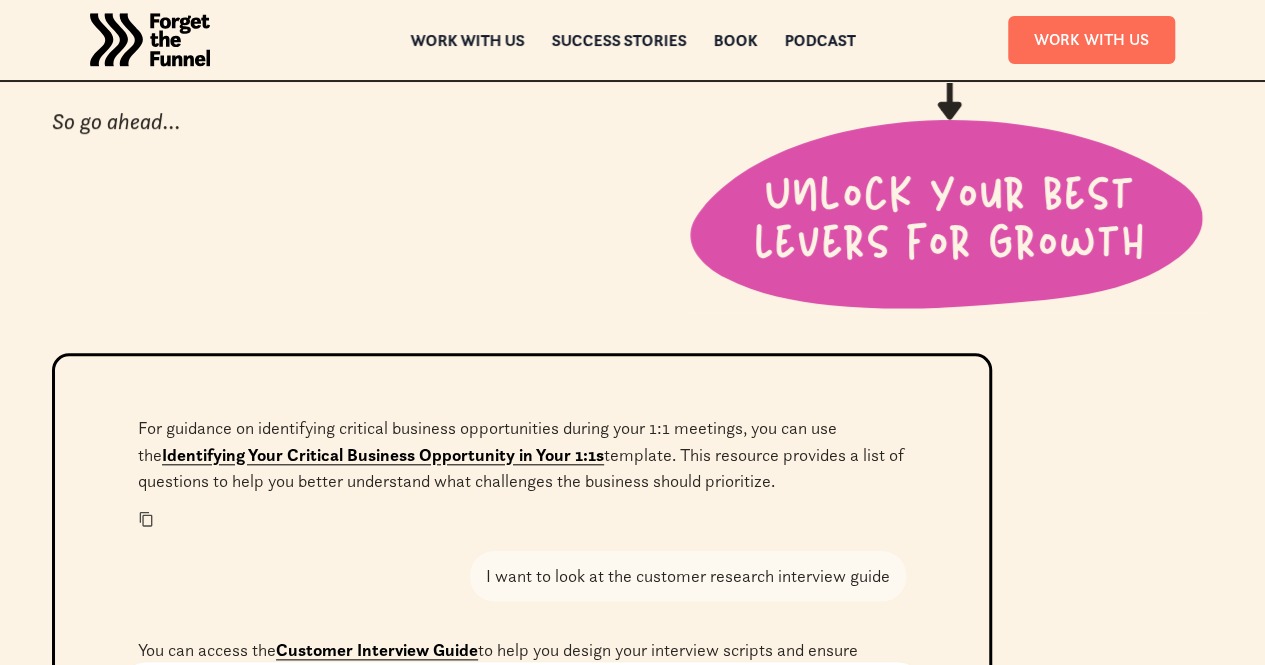 scroll, scrollTop: 729, scrollLeft: 0, axis: vertical 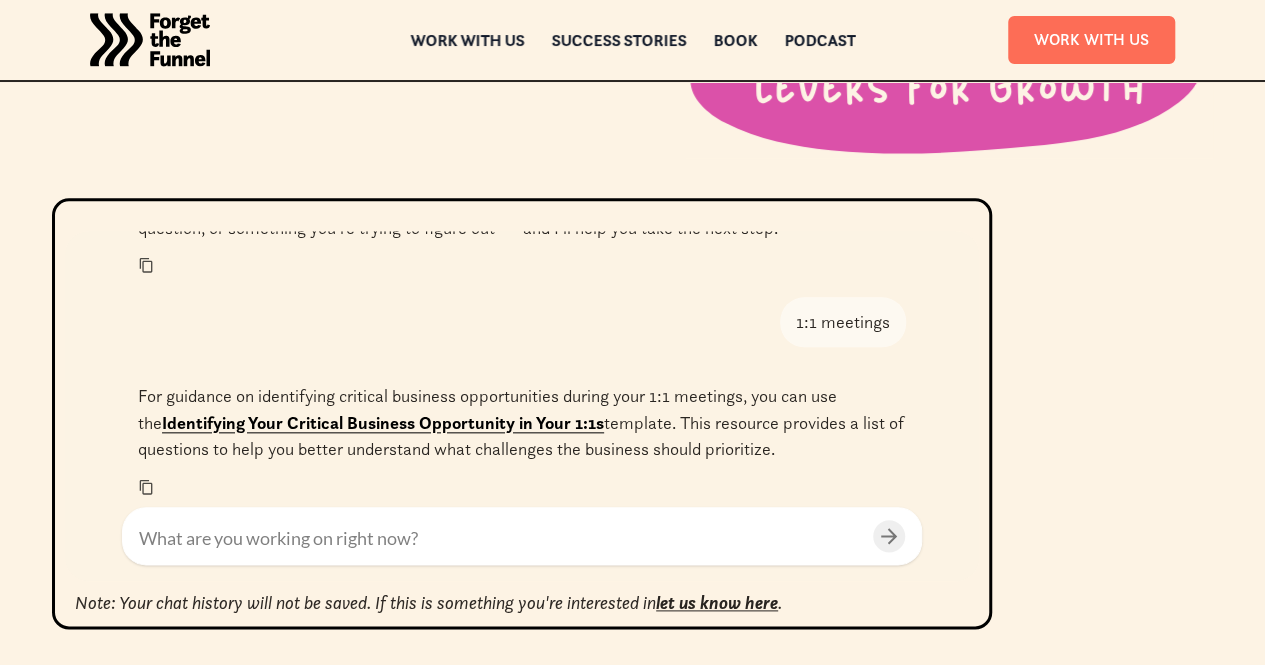 drag, startPoint x: 694, startPoint y: 0, endPoint x: 795, endPoint y: 240, distance: 260.38626 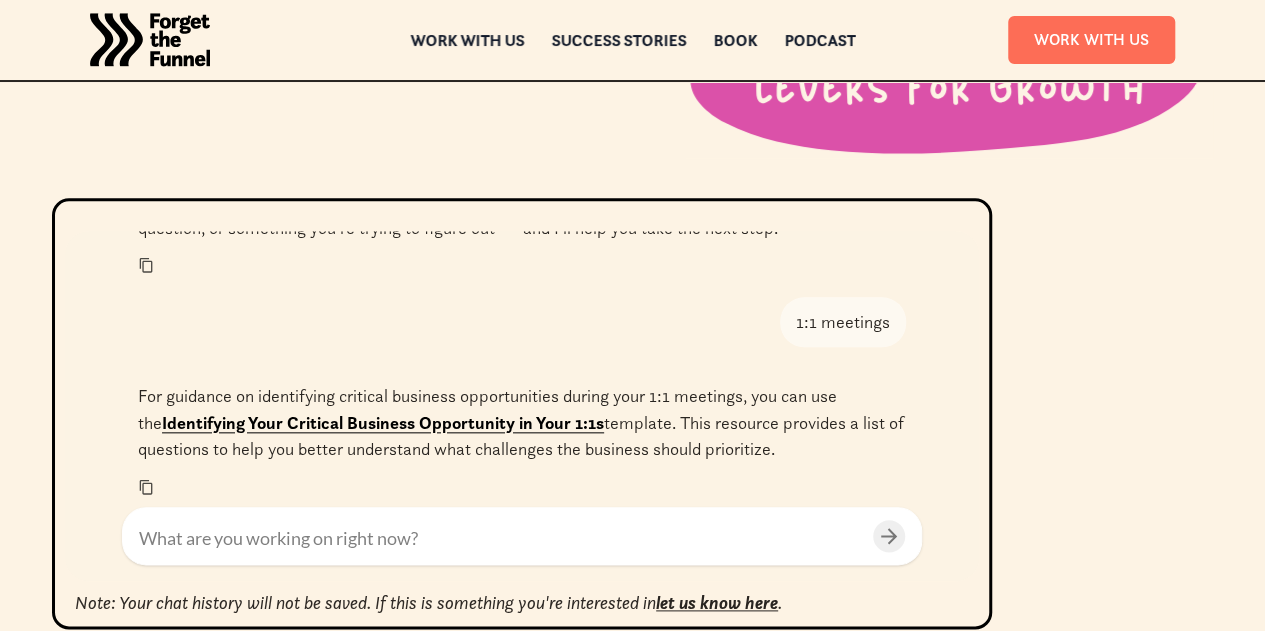 drag, startPoint x: 936, startPoint y: 0, endPoint x: 676, endPoint y: 106, distance: 280.7775 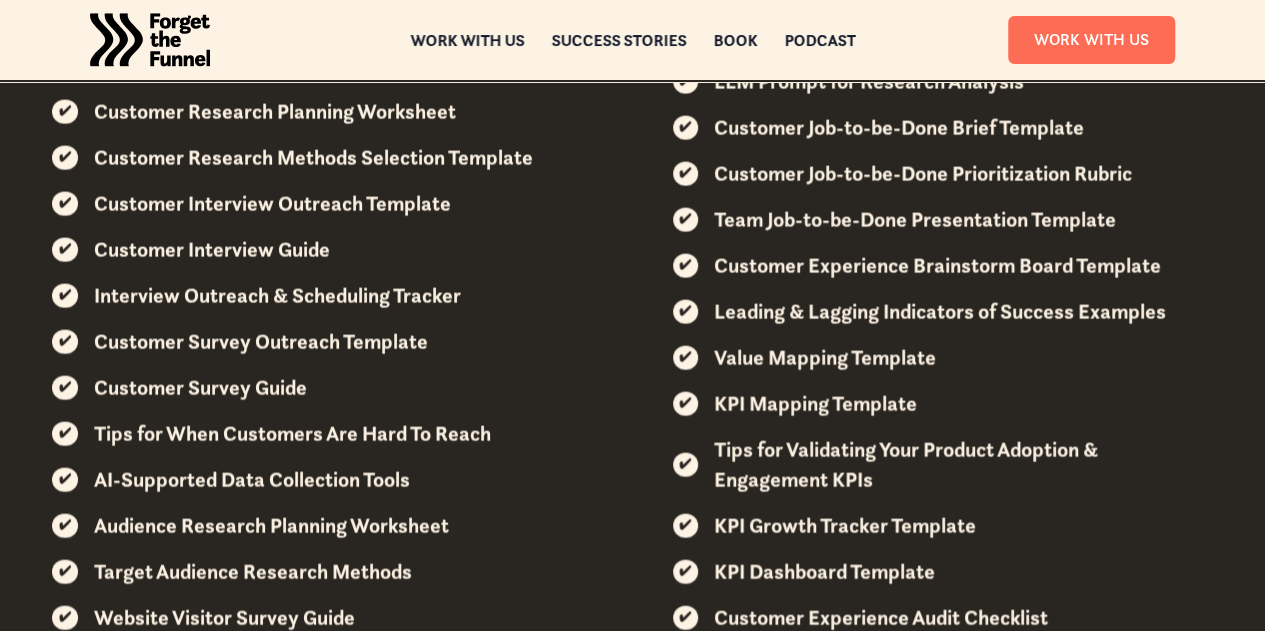 scroll, scrollTop: 2138, scrollLeft: 0, axis: vertical 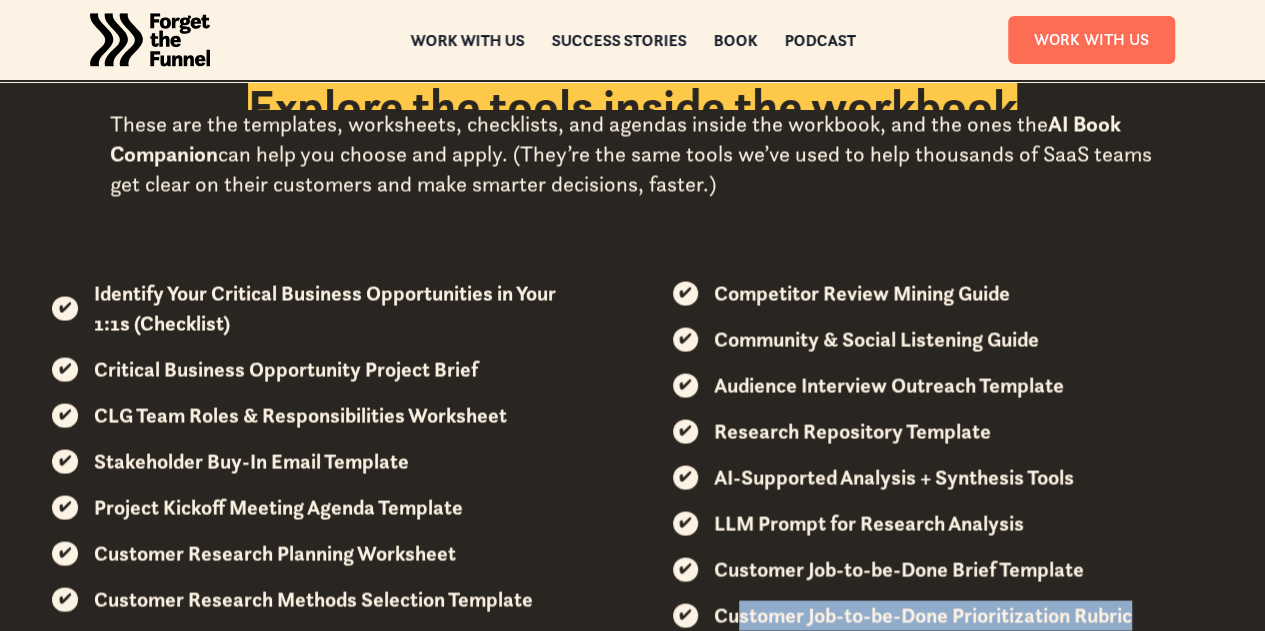 drag, startPoint x: 1135, startPoint y: 450, endPoint x: 741, endPoint y: 459, distance: 394.10278 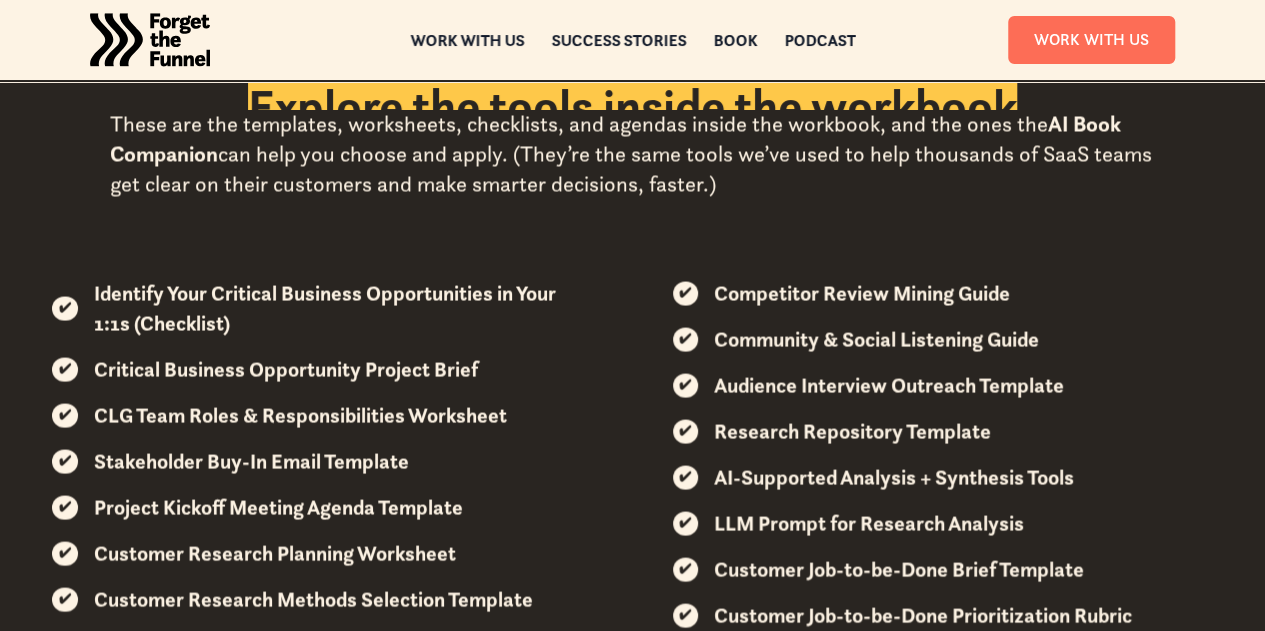 click on "✔ Competitor Review Mining Guide ✔ Community & Social Listening Guide ✔ Audience Interview Outreach Template ✔ Research Repository Template ✔ AI-Supported Analysis + Synthesis Tools ✔ LLM Prompt for Research Analysis ✔ Customer Job-to-be-Done Brief Template ✔ Customer Job-to-be-Done Prioritization Rubric ✔ Team Job-to-be-Done Presentation Template ✔ Customer Experience Brainstorm Board Template ✔ Leading & Lagging Indicators of Success Examples ✔ Value Mapping Template ✔ KPI Mapping Template ✔ Tips for Validating Your Product Adoption & Engagement KPIs ✔ KPI Growth Tracker Template ✔ KPI Dashboard Template ✔ Customer Experience Audit Checklist ✔ Opportunities Prioritization Matrix Template ✔ Customer Experience Map Template" at bounding box center [943, 722] 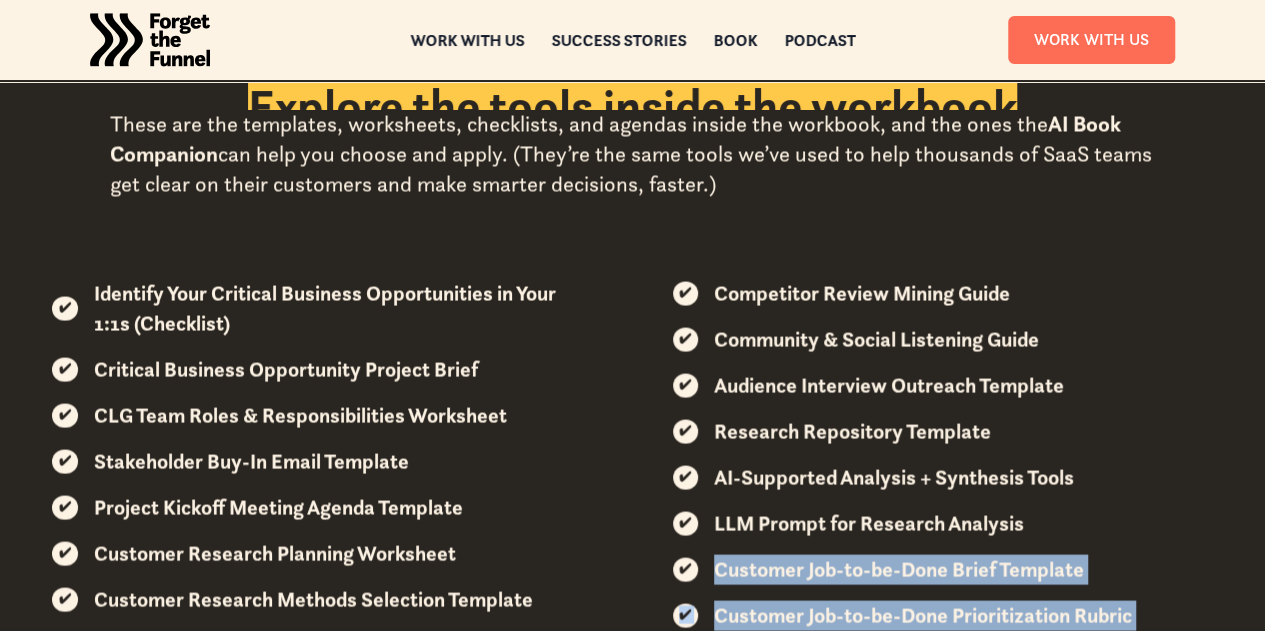 drag, startPoint x: 1118, startPoint y: 497, endPoint x: 716, endPoint y: 397, distance: 414.25113 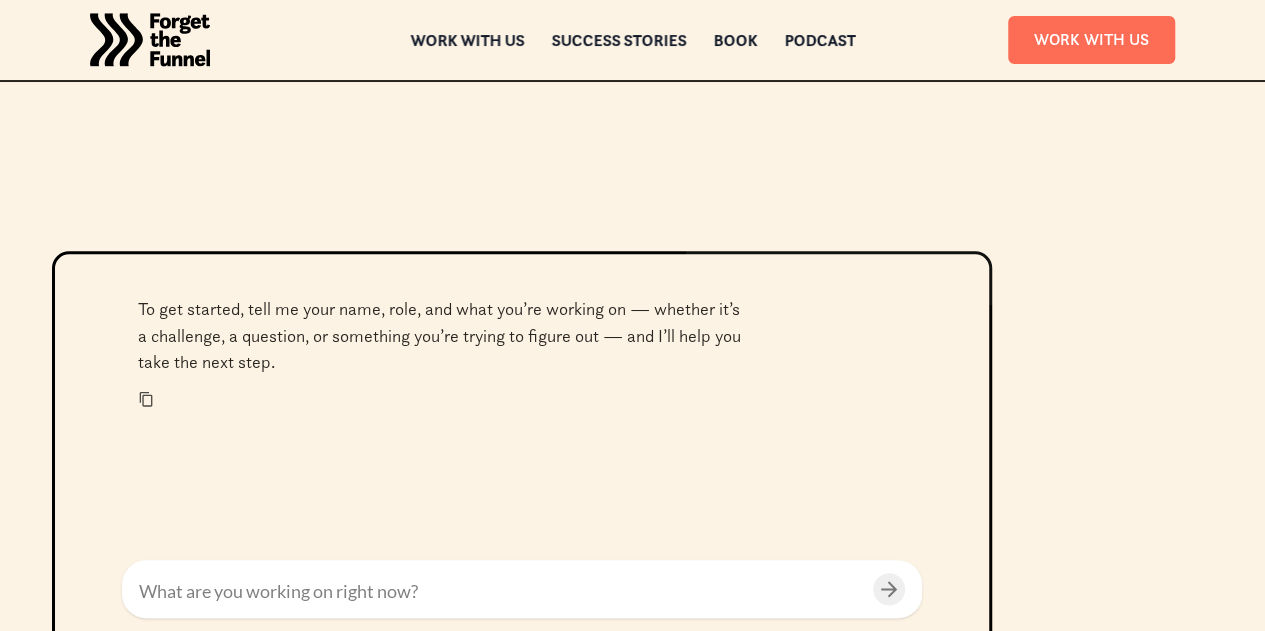 scroll, scrollTop: 822, scrollLeft: 0, axis: vertical 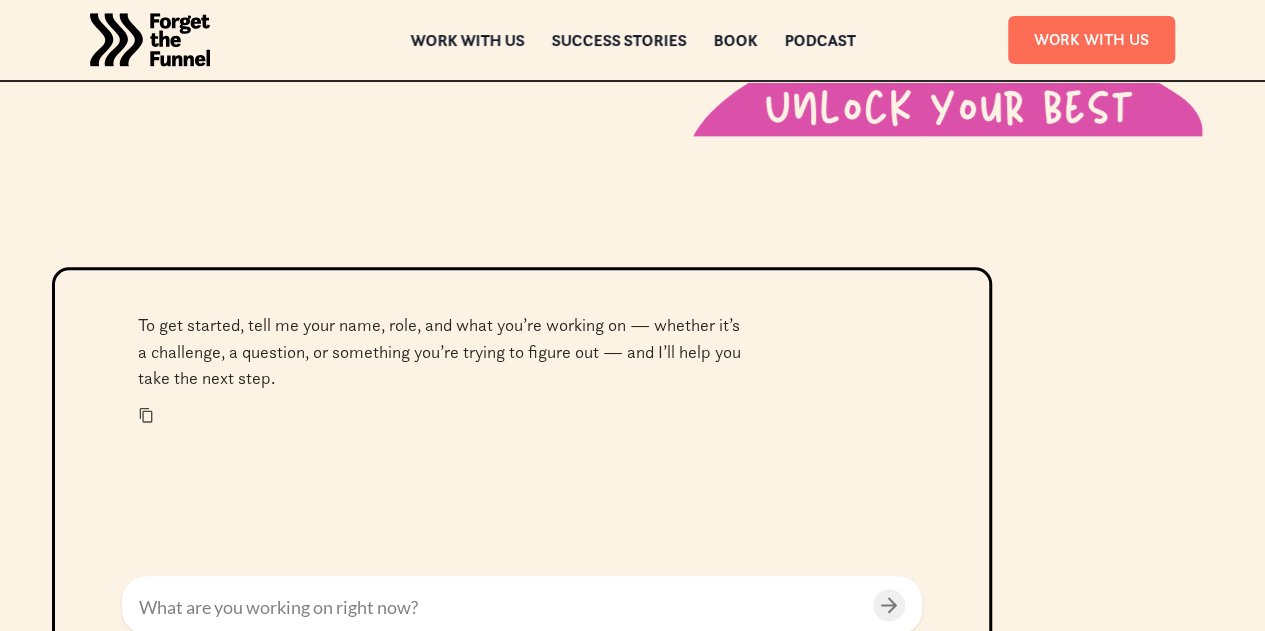click at bounding box center (502, 607) 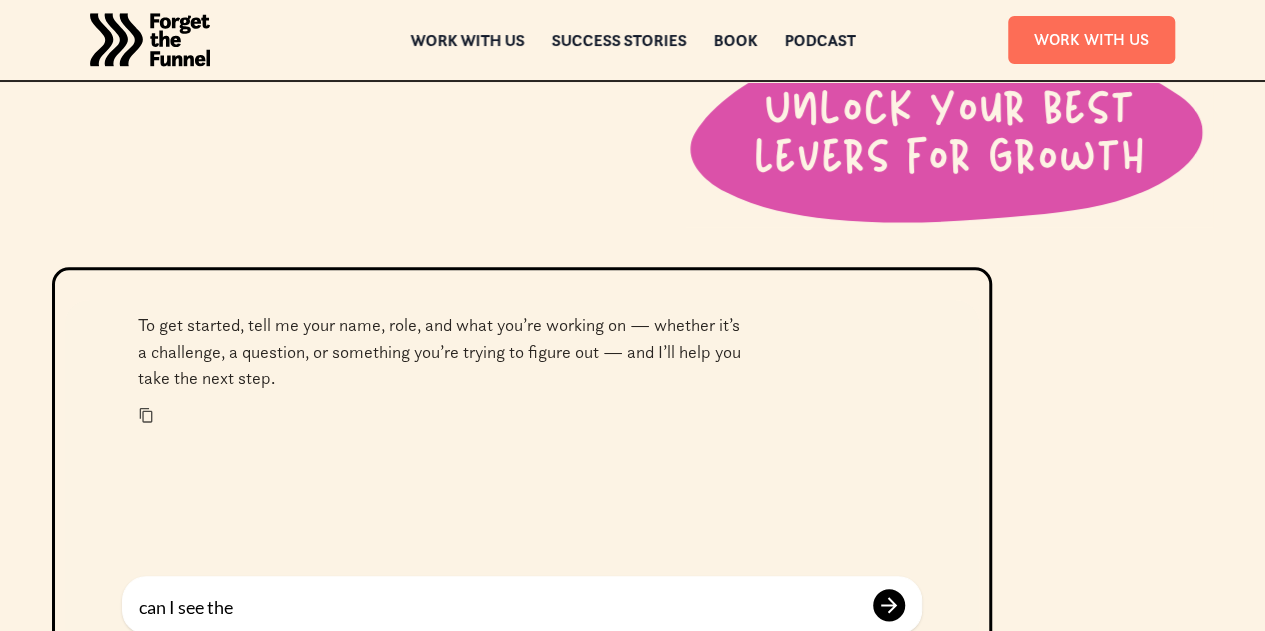 paste on "Customer Job-to-be-Done Brief Template
✔
Customer Job-to-be-Done Prioritization Rubric
✔
Team Job-to-be-Done Presentation Template" 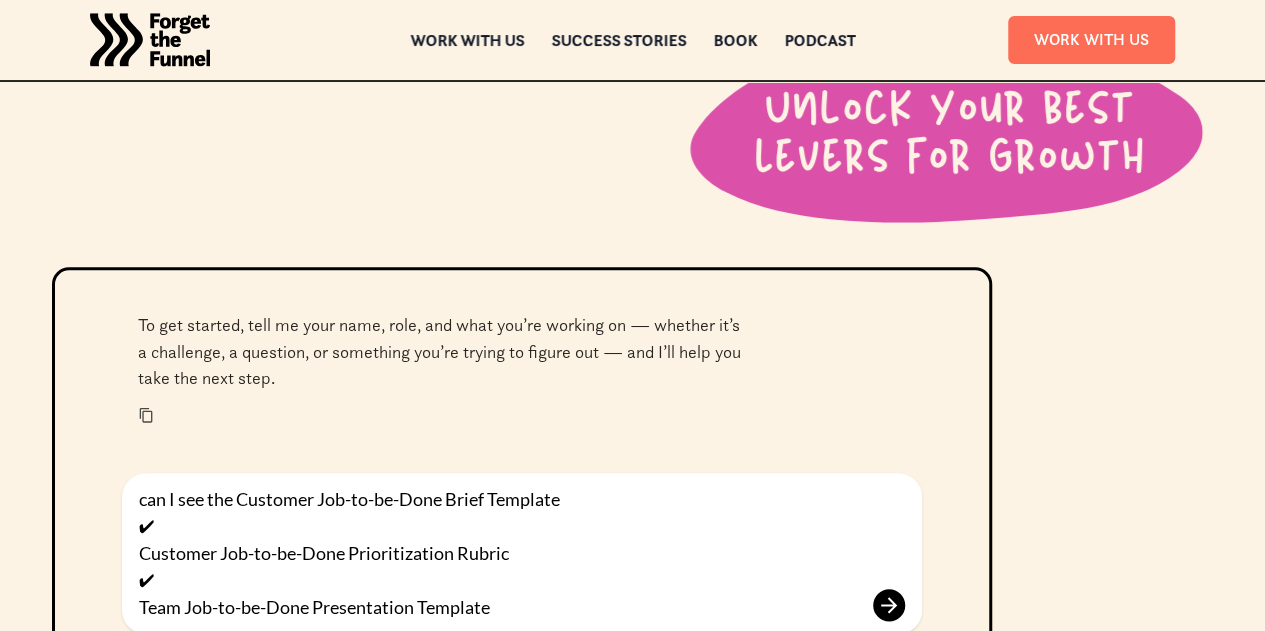 drag, startPoint x: 212, startPoint y: 363, endPoint x: 176, endPoint y: 367, distance: 36.221542 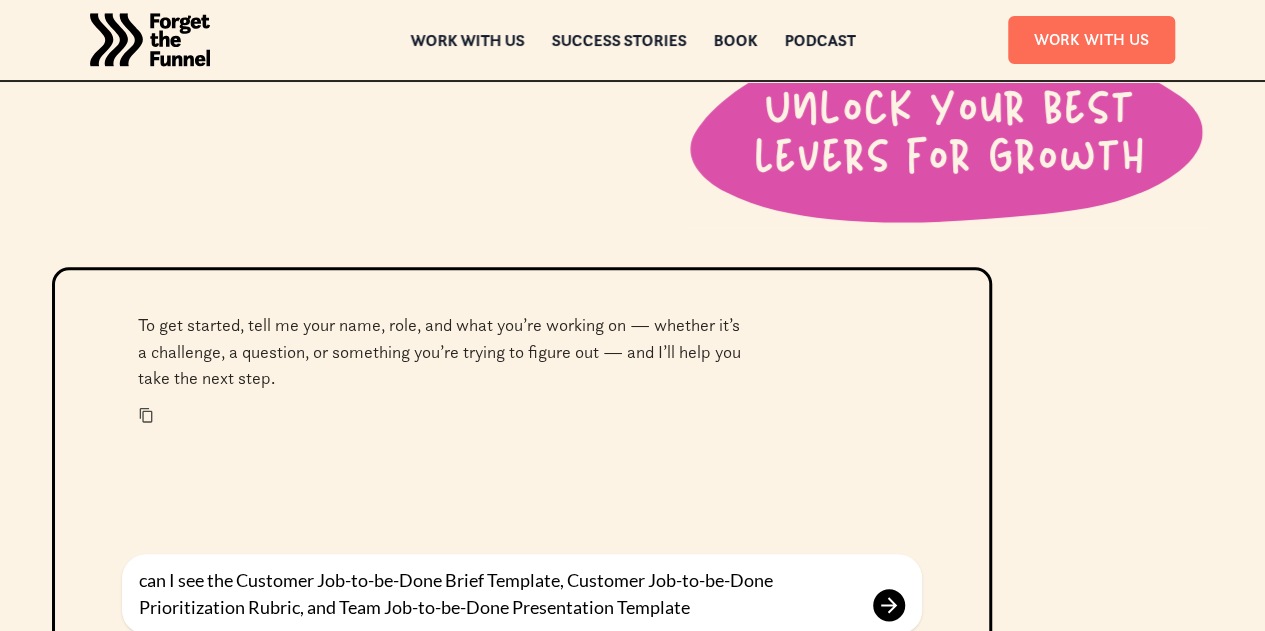 type on "can I see the Customer Job-to-be-Done Brief Template, Customer Job-to-be-Done Prioritization Rubric, and Team Job-to-be-Done Presentation Template" 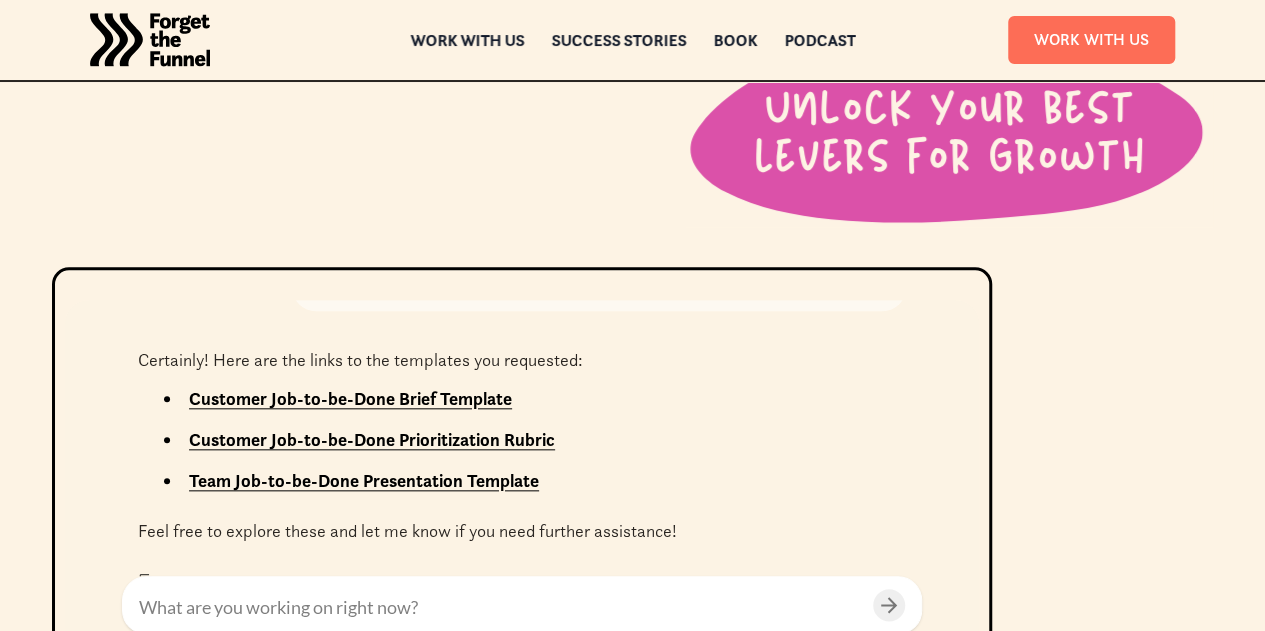 scroll, scrollTop: 231, scrollLeft: 0, axis: vertical 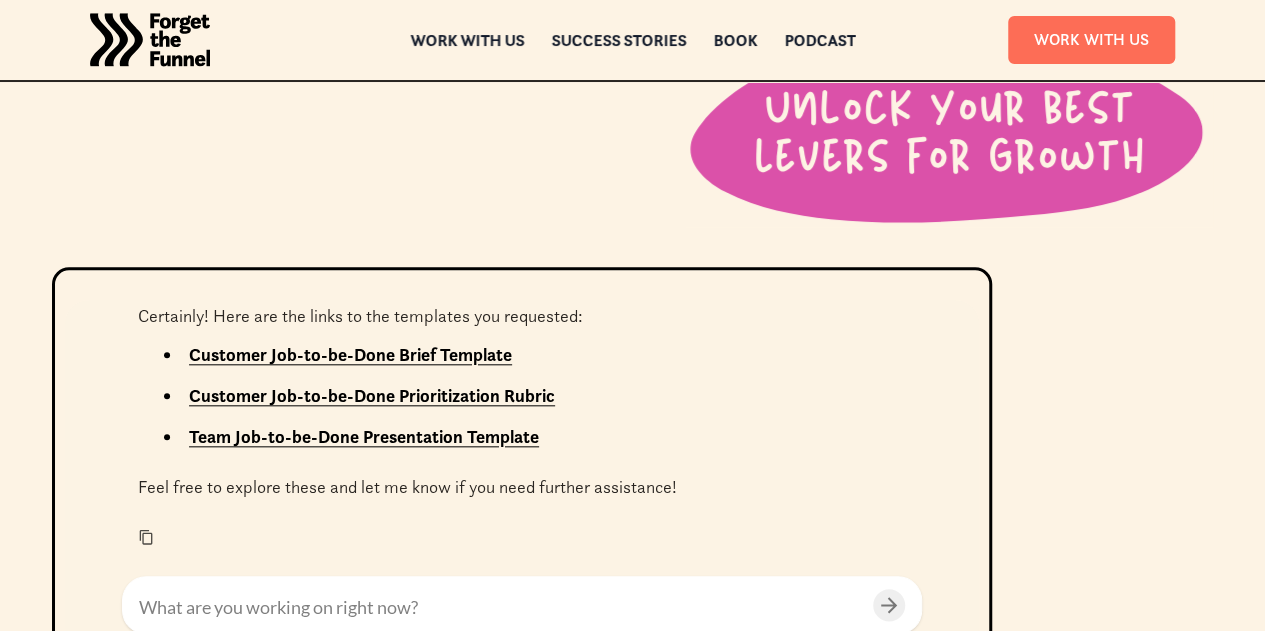 click on "Customer Job-to-be-Done Brief Template" at bounding box center (350, 354) 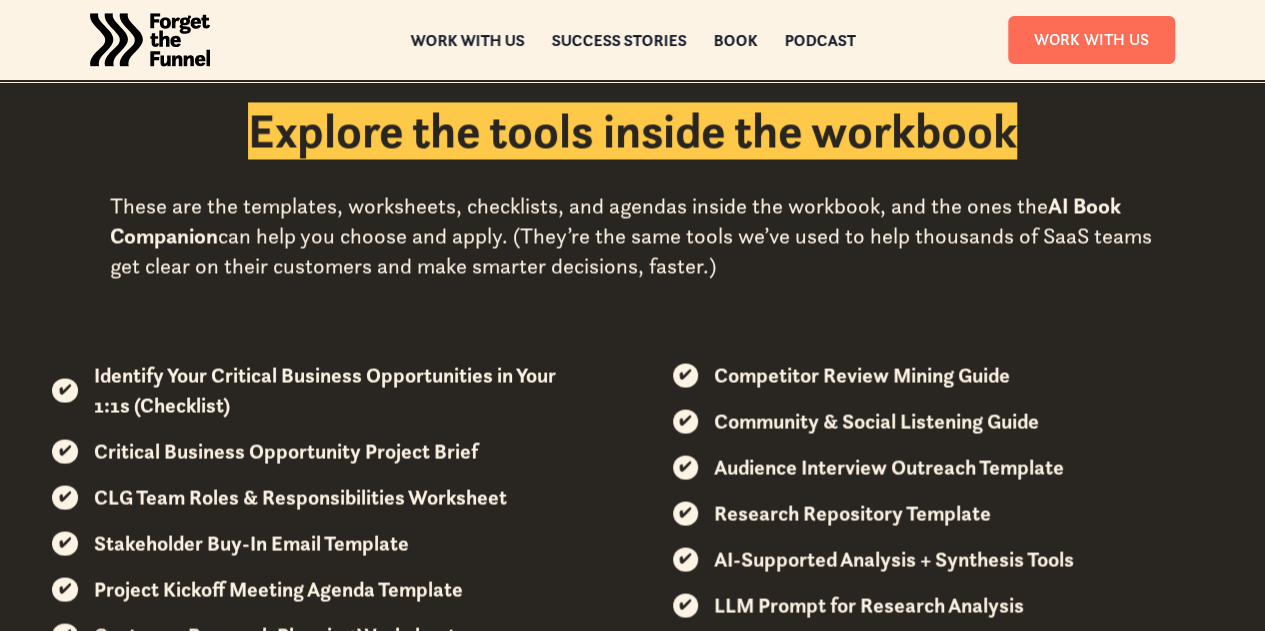 scroll, scrollTop: 1616, scrollLeft: 0, axis: vertical 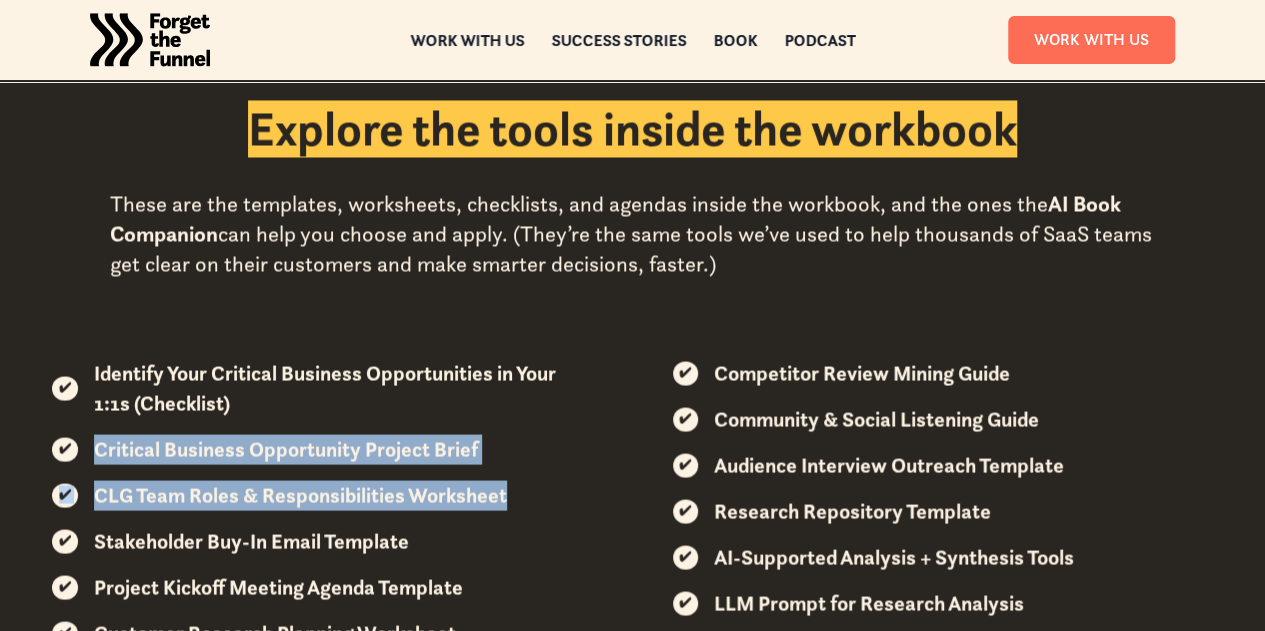 drag, startPoint x: 143, startPoint y: 284, endPoint x: 562, endPoint y: 335, distance: 422.0924 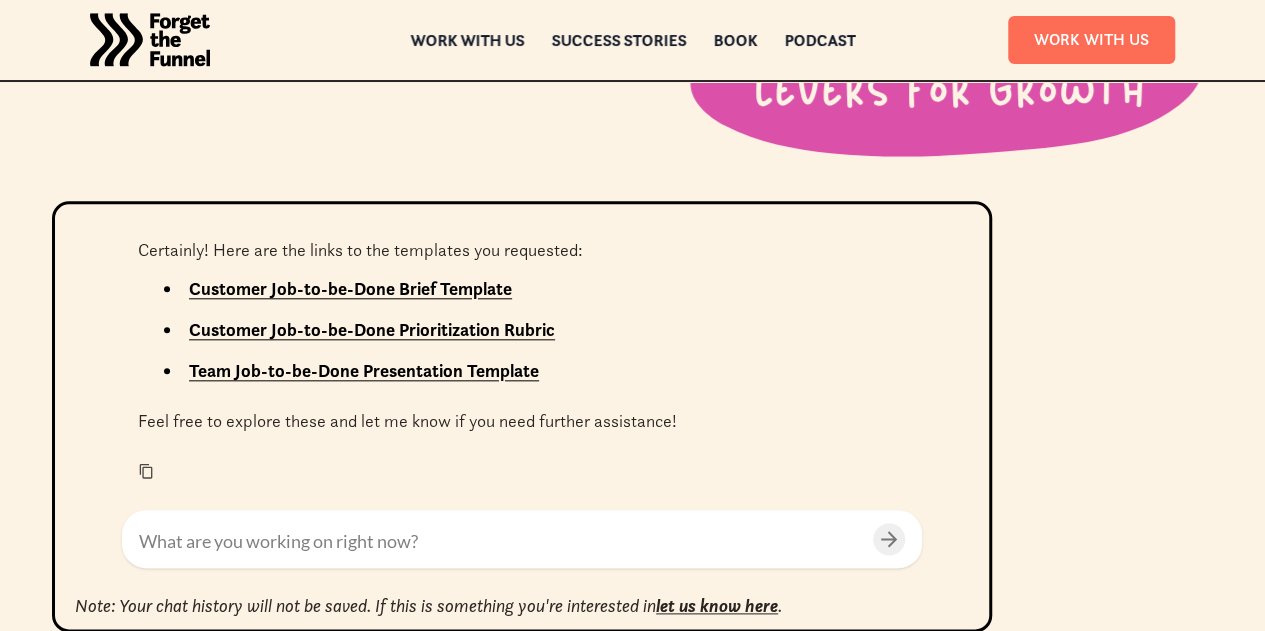 scroll, scrollTop: 876, scrollLeft: 0, axis: vertical 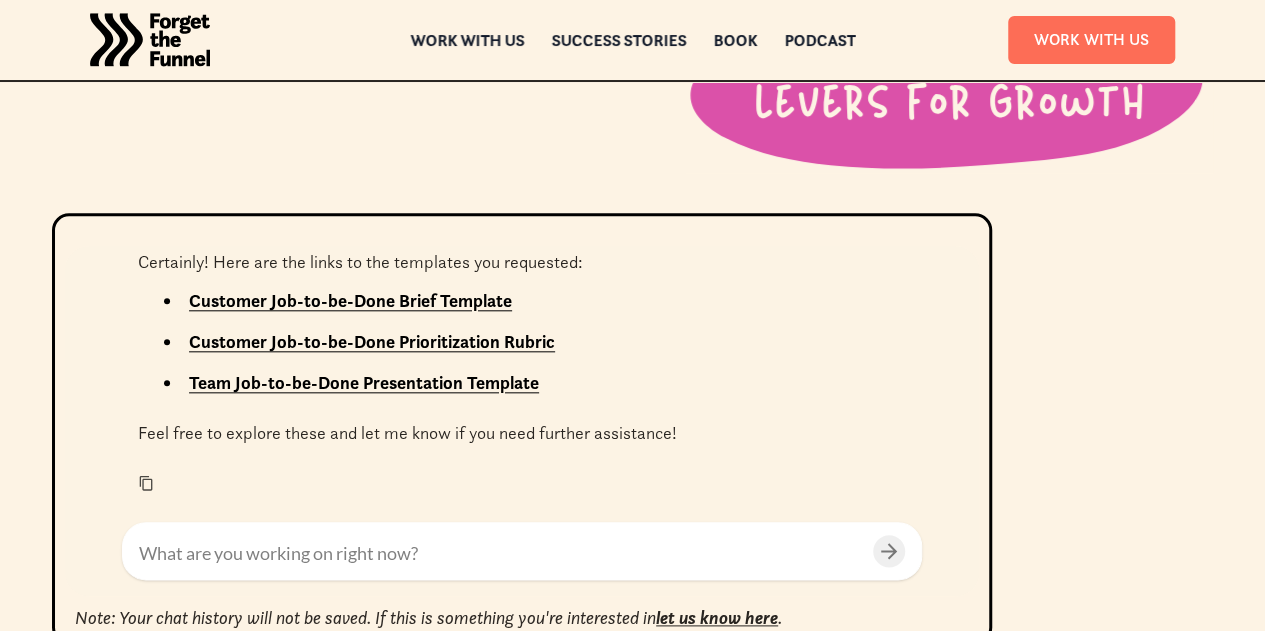 click at bounding box center [502, 553] 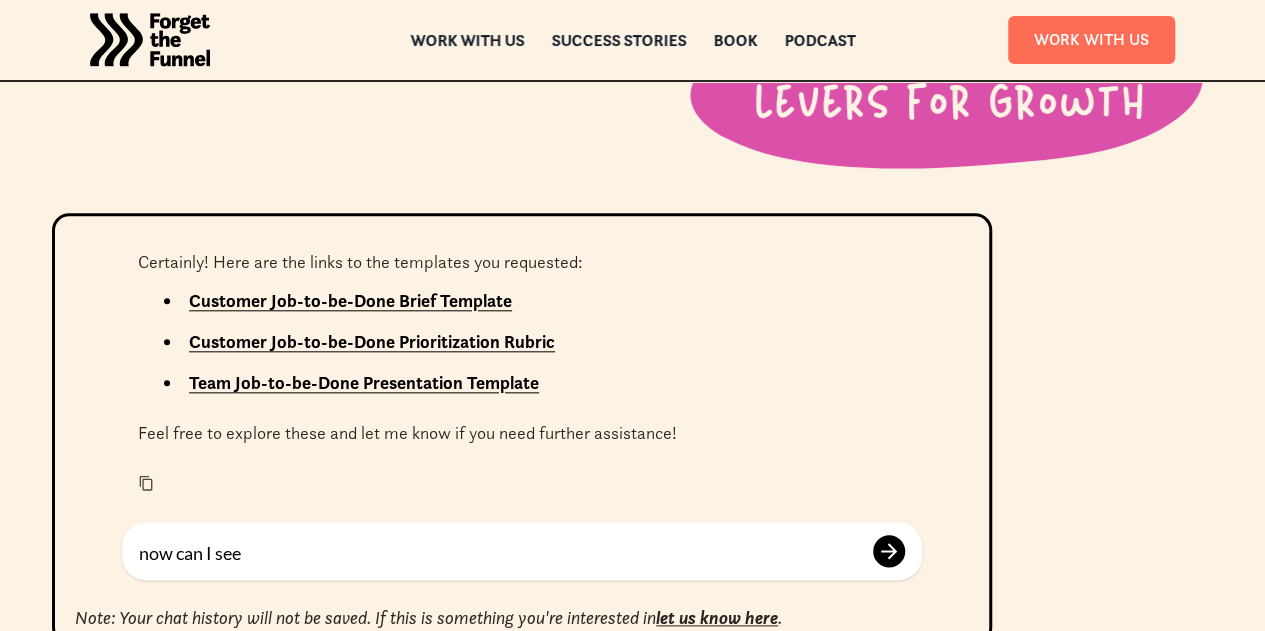 paste on "Critical Business Opportunity Project Brief
✔
CLG Team Roles & Responsibilities Worksheet" 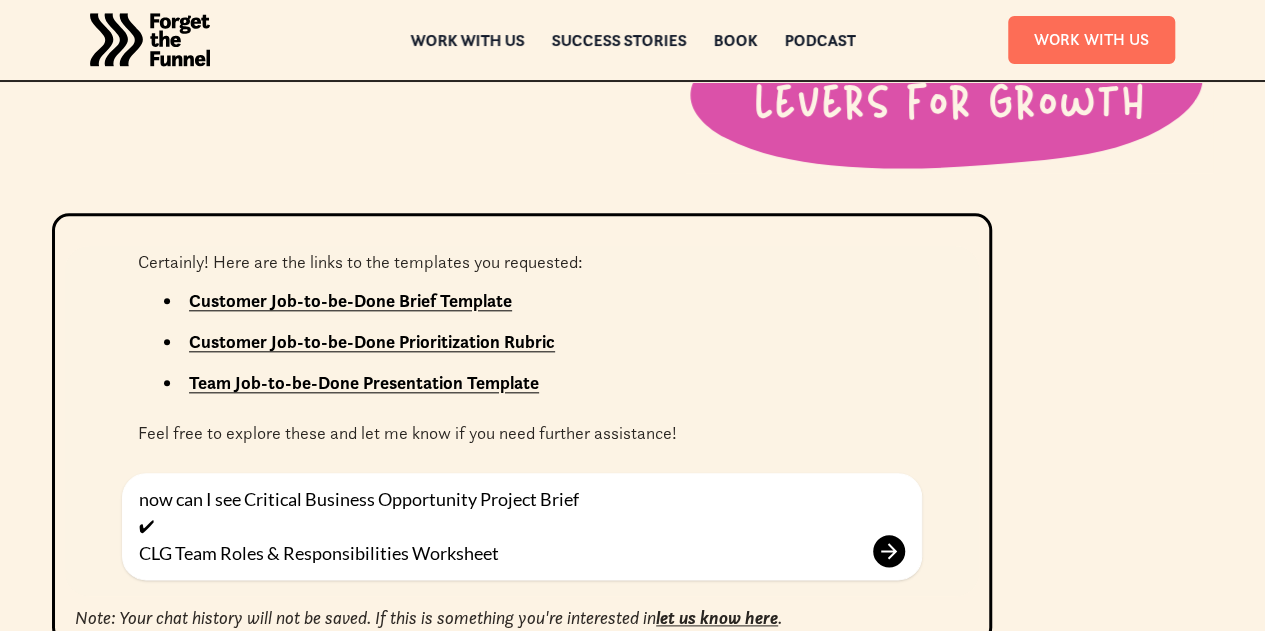 click on "now can I see Critical Business Opportunity Project Brief
✔
CLG Team Roles & Responsibilities Worksheet" at bounding box center (502, 526) 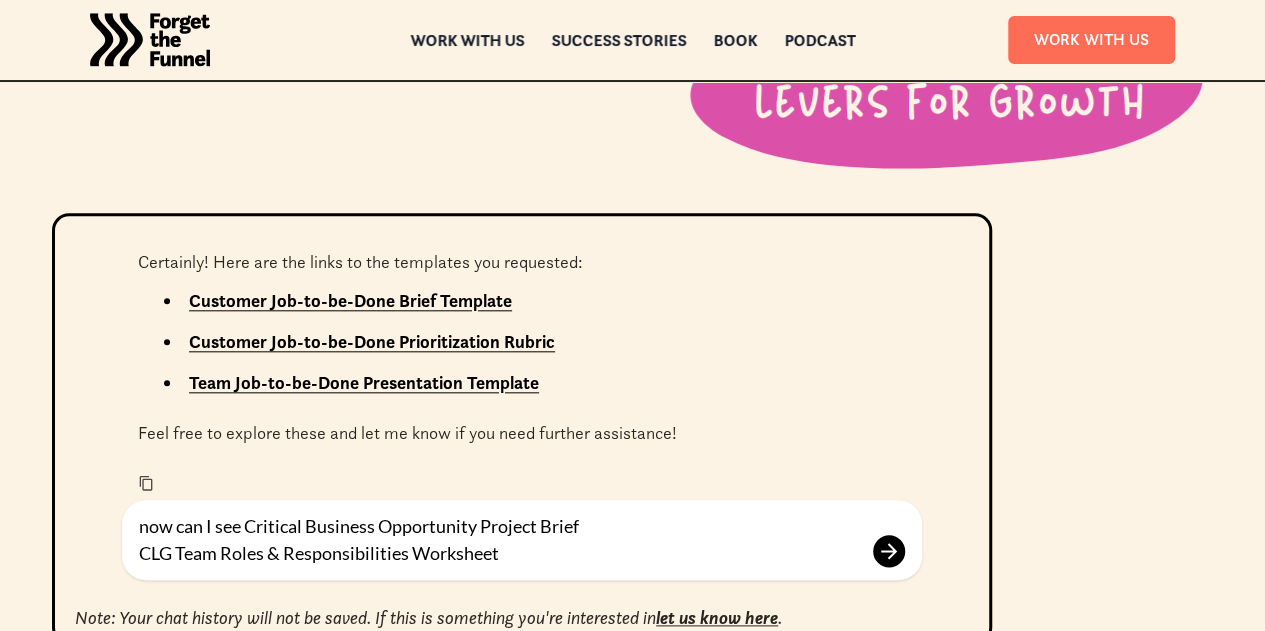 click on "now can I see Critical Business Opportunity Project Brief
CLG Team Roles & Responsibilities Worksheet" at bounding box center [522, 540] 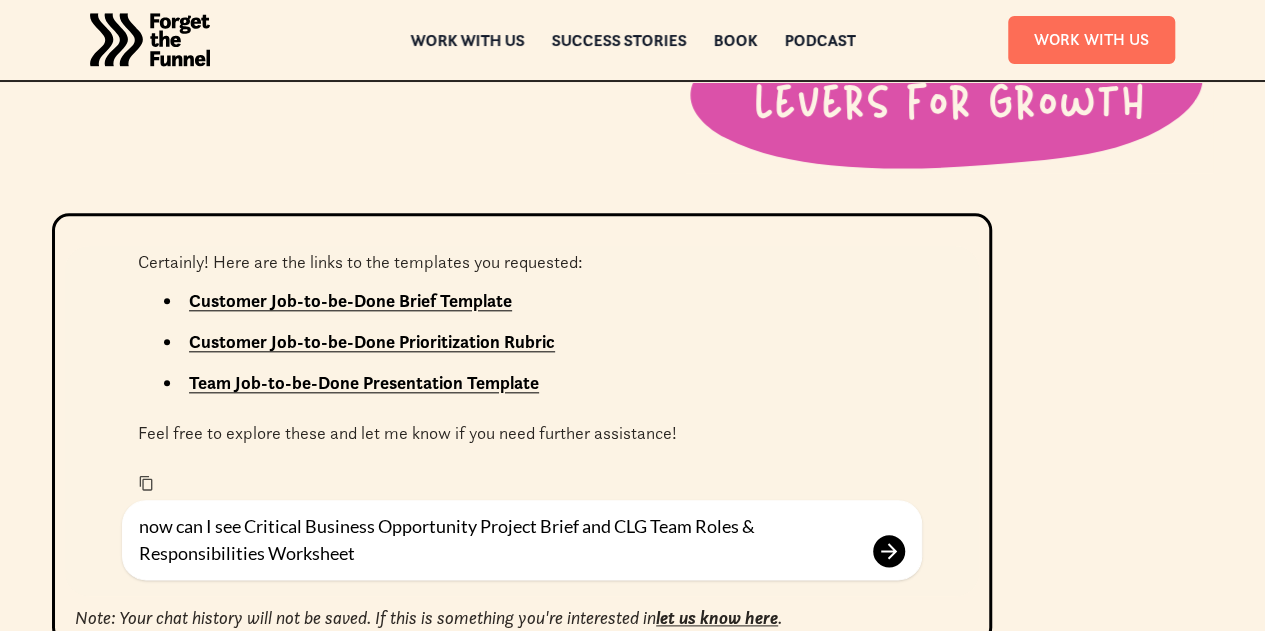 click on "now can I see Critical Business Opportunity Project Brief and CLG Team Roles & Responsibilities Worksheet" at bounding box center [502, 540] 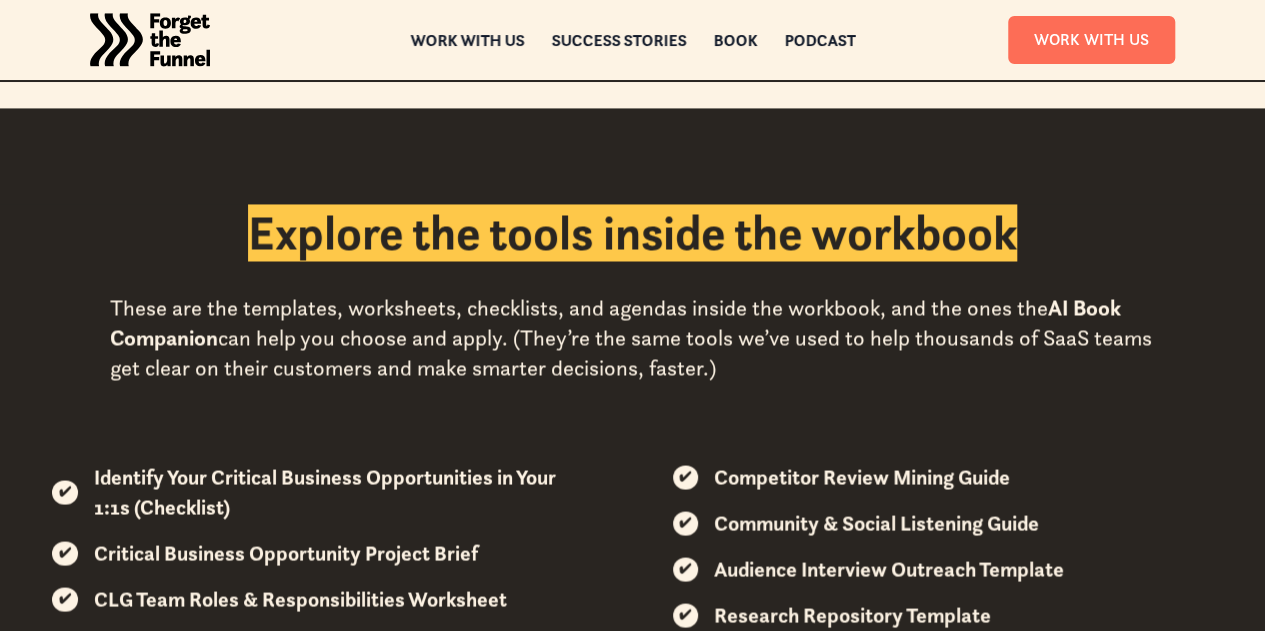 scroll, scrollTop: 1514, scrollLeft: 0, axis: vertical 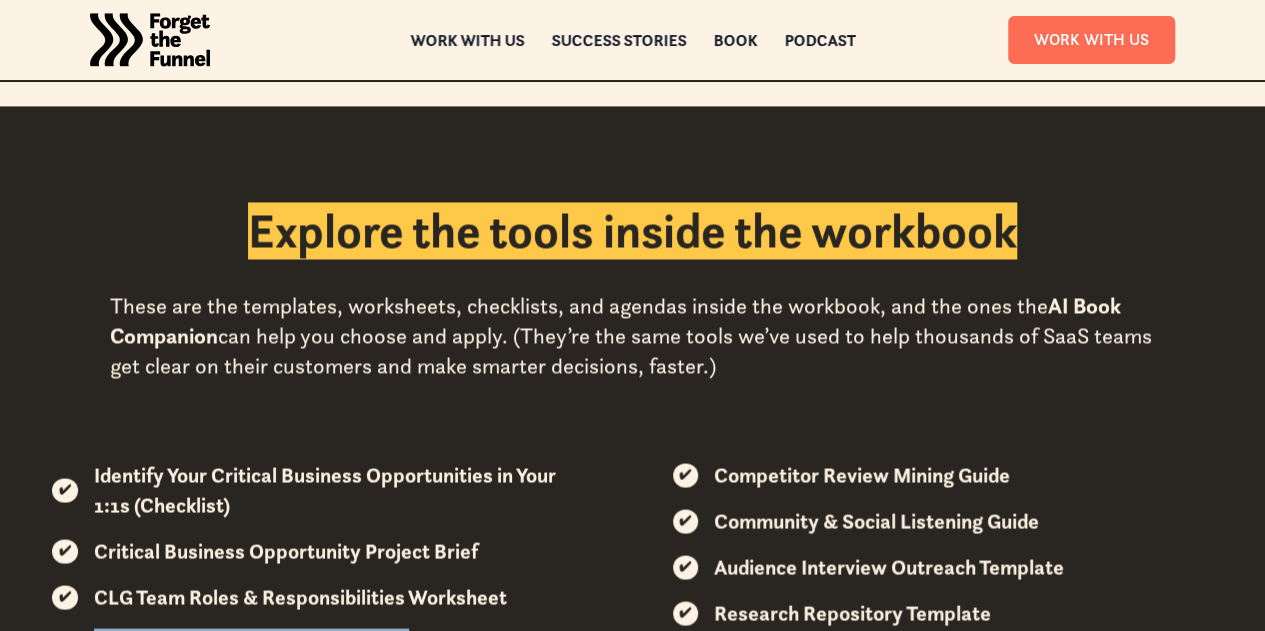drag, startPoint x: 462, startPoint y: 492, endPoint x: 135, endPoint y: 482, distance: 327.15286 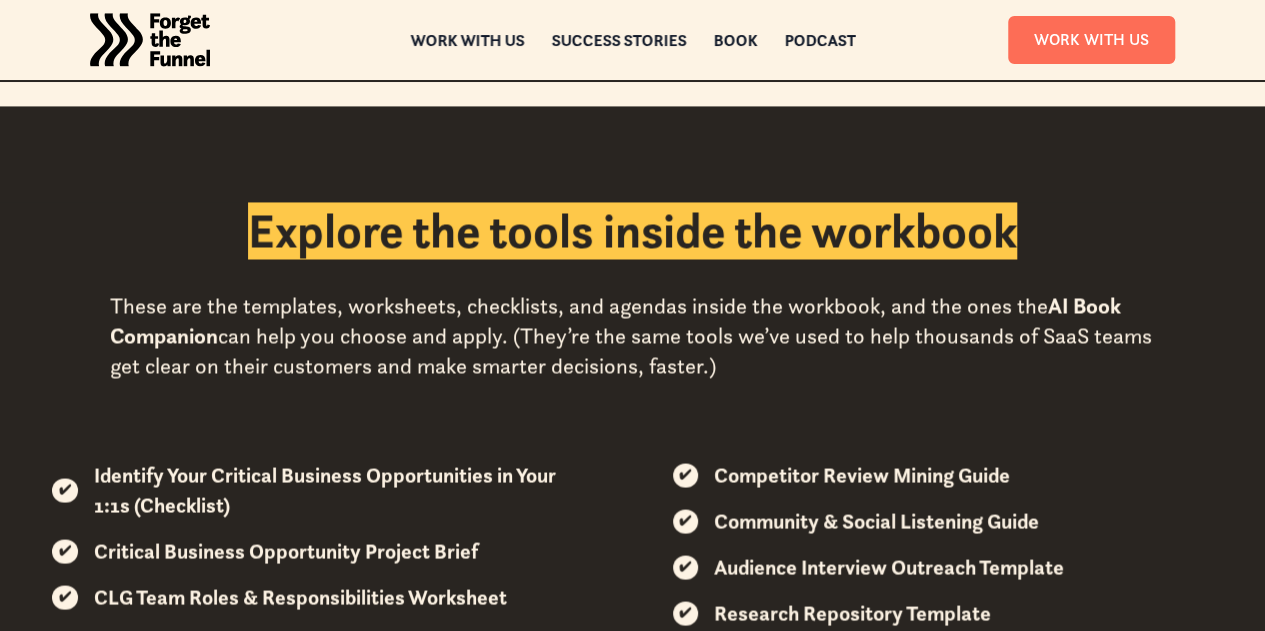 click on "Project Kickoff Meeting Agenda Template" at bounding box center [278, 689] 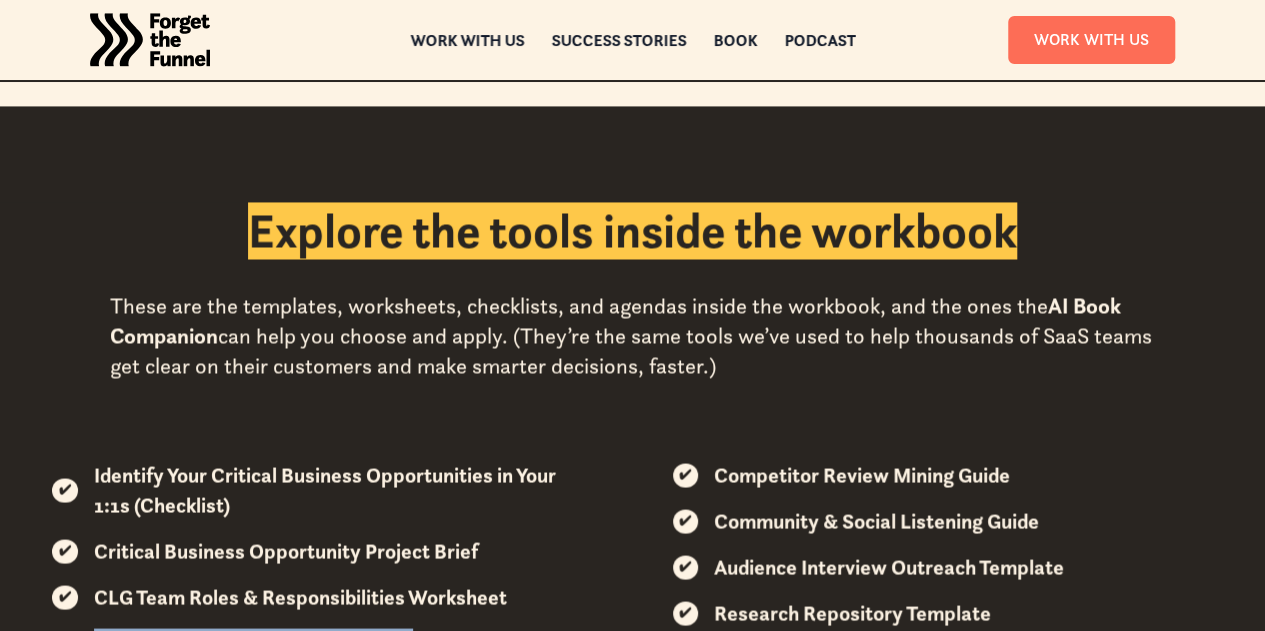 drag, startPoint x: 516, startPoint y: 525, endPoint x: 143, endPoint y: 484, distance: 375.24658 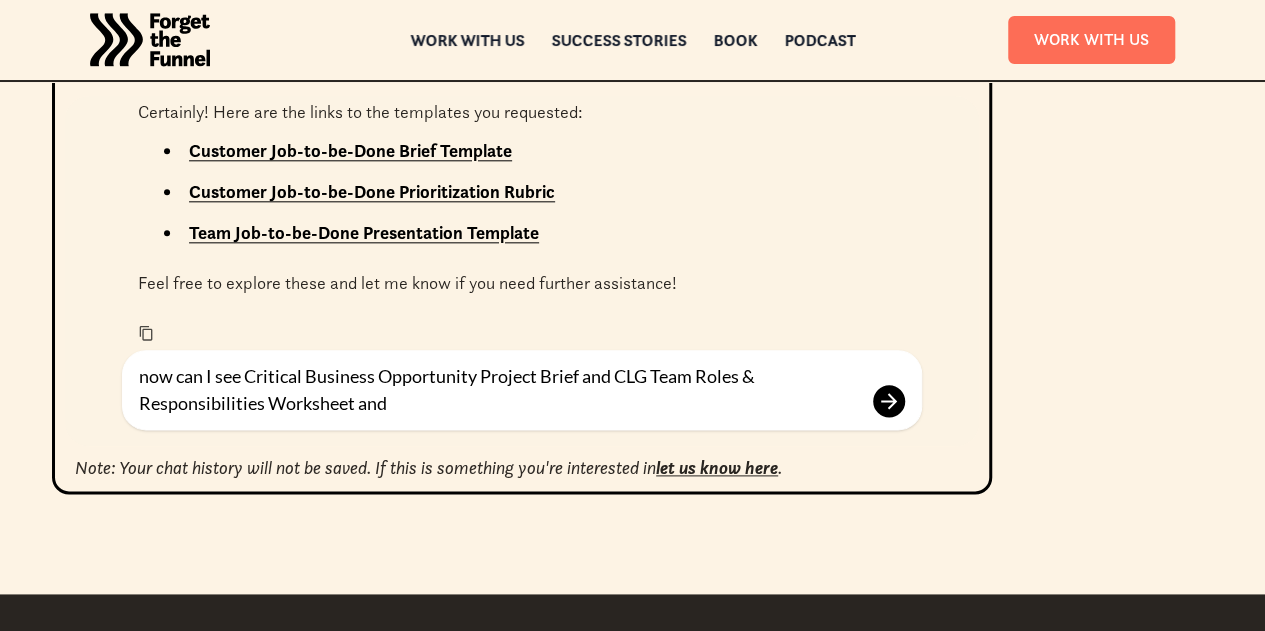 scroll, scrollTop: 1022, scrollLeft: 0, axis: vertical 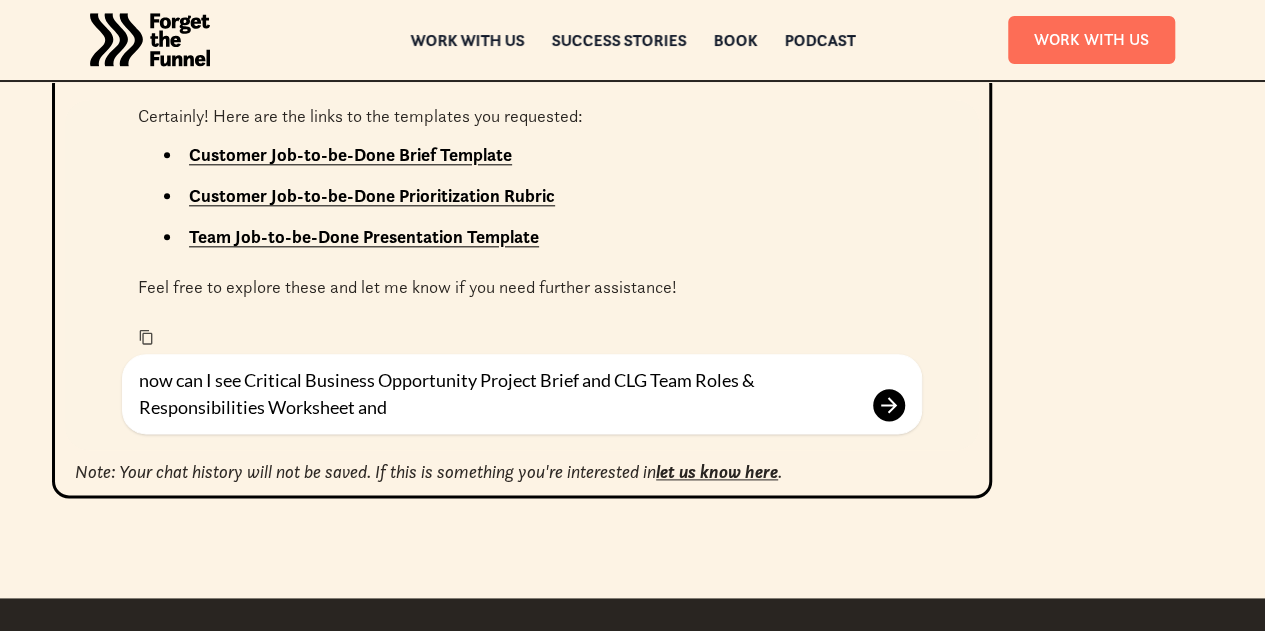 click on "now can I see Critical Business Opportunity Project Brief and CLG Team Roles & Responsibilities Worksheet and" at bounding box center [502, 394] 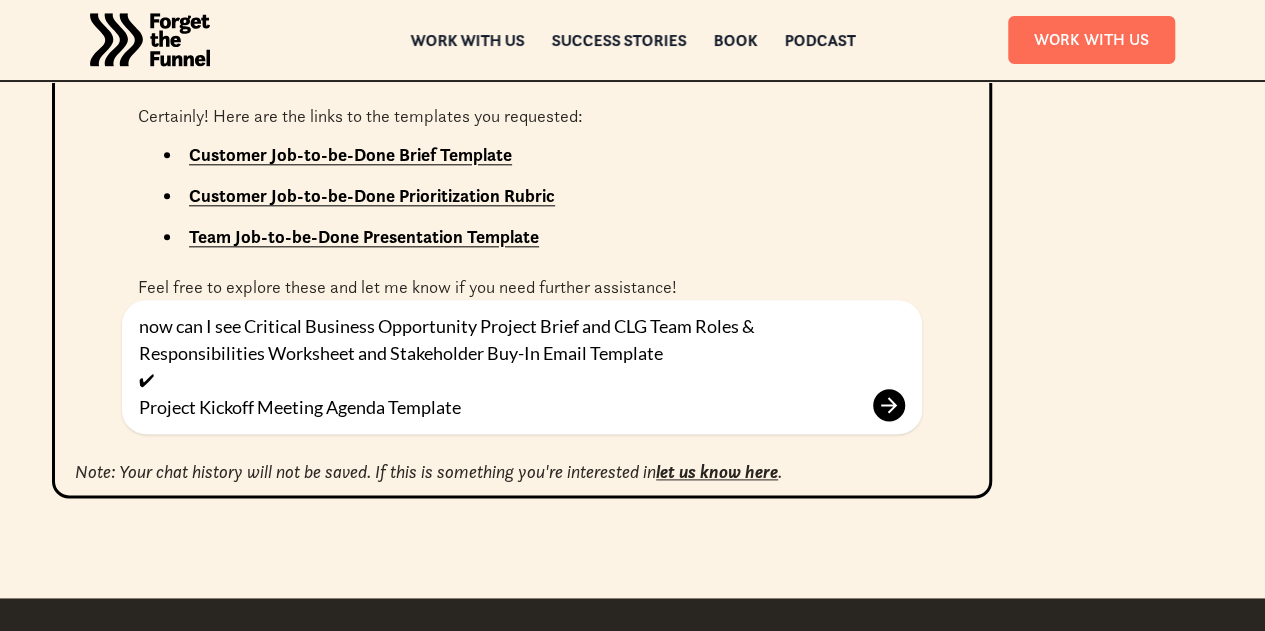 drag, startPoint x: 229, startPoint y: 215, endPoint x: 144, endPoint y: 225, distance: 85.58621 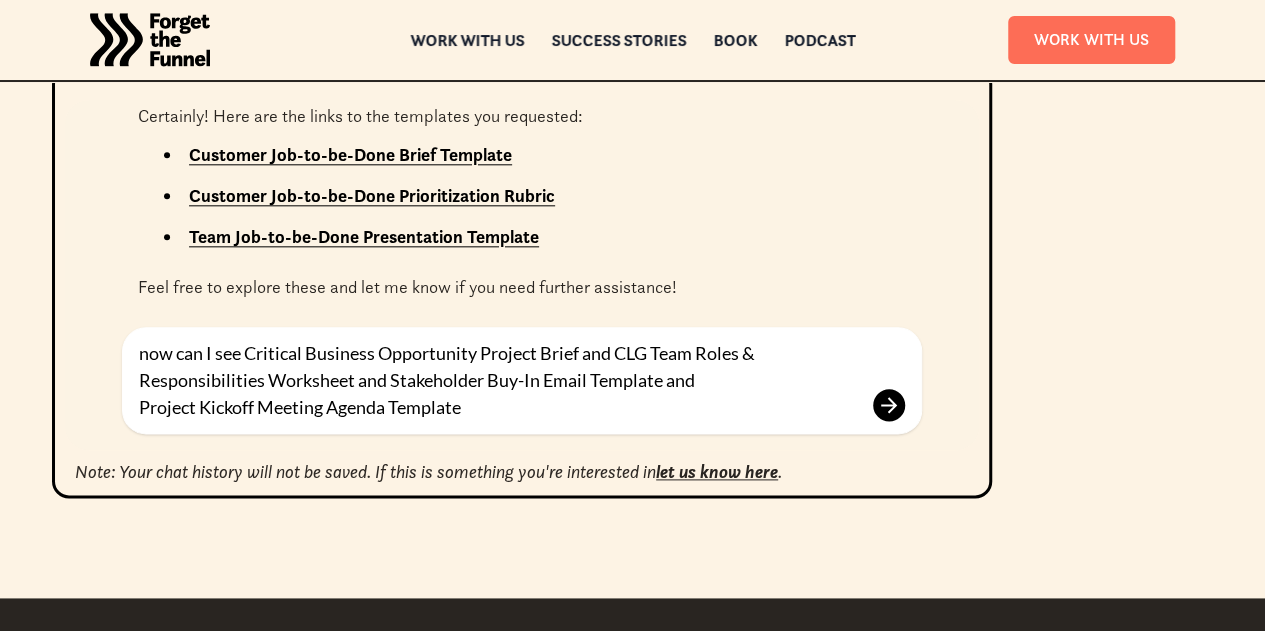 type on "now can I see Critical Business Opportunity Project Brief and CLG Team Roles & Responsibilities Worksheet and Stakeholder Buy-In Email Template and
Project Kickoff Meeting Agenda Template" 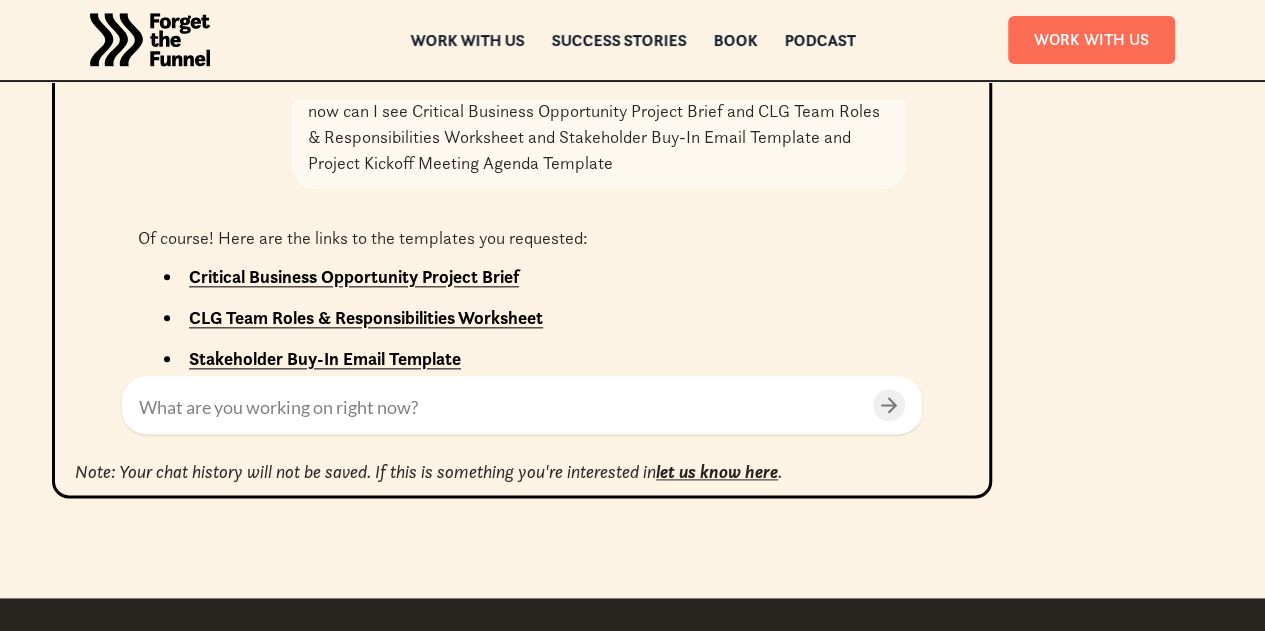 scroll, scrollTop: 522, scrollLeft: 0, axis: vertical 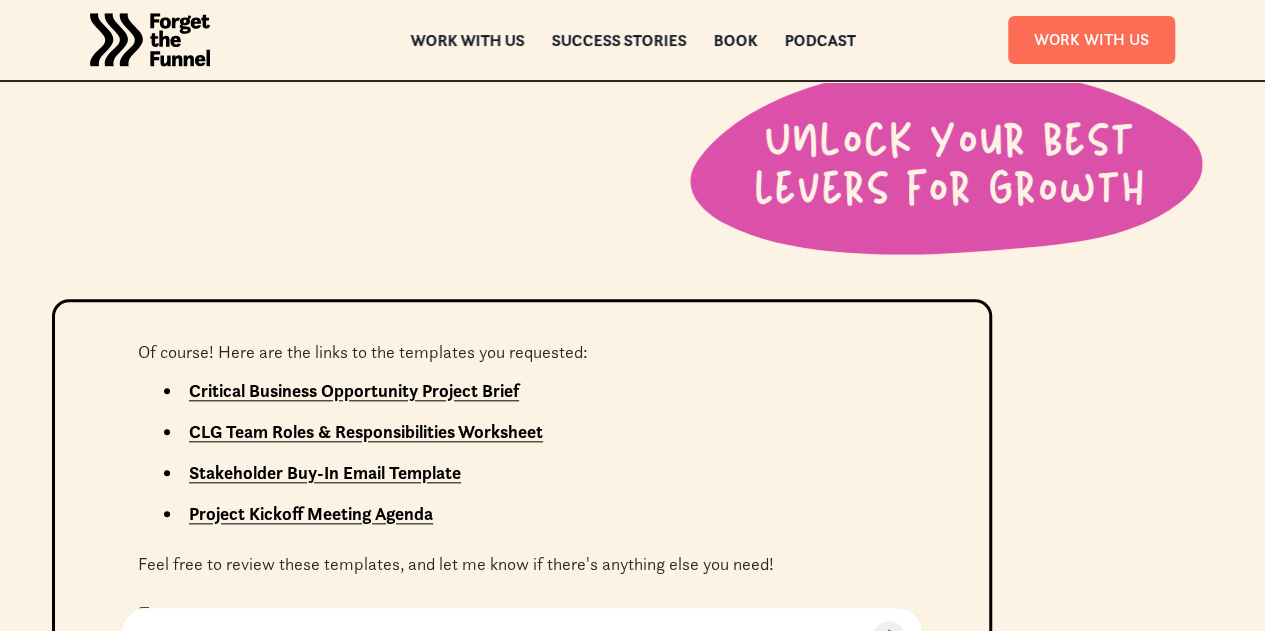 click on "Critical Business Opportunity Project Brief" at bounding box center [354, 390] 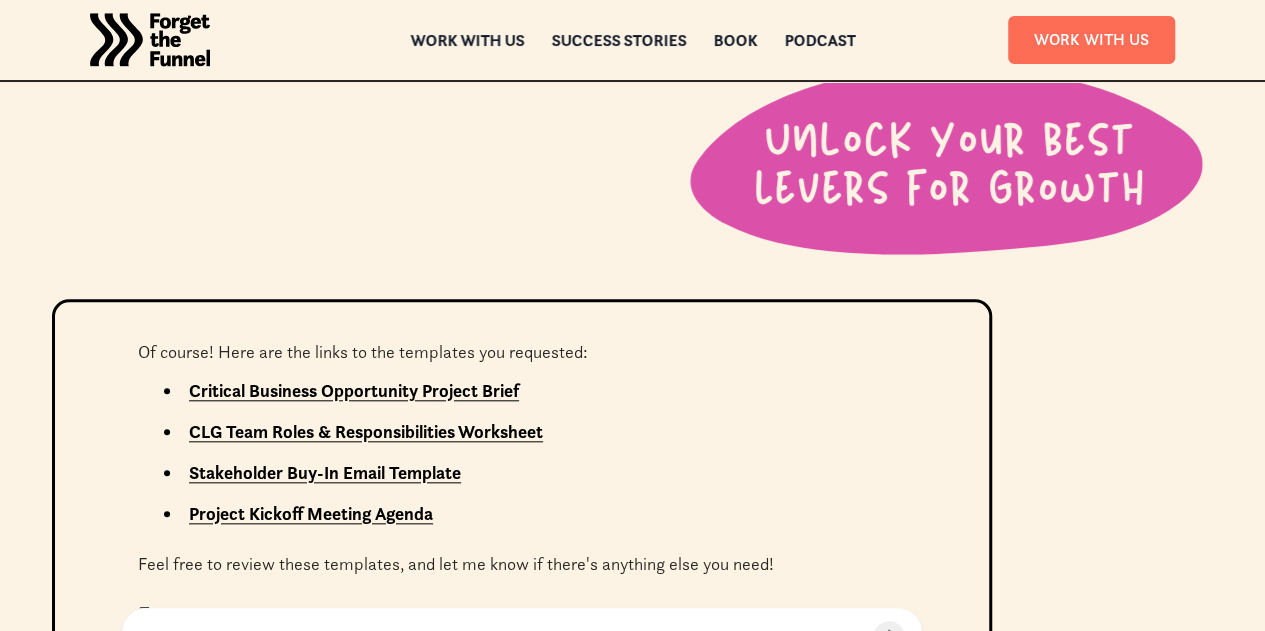 click on "CLG Team Roles & Responsibilities Worksheet" at bounding box center (366, 431) 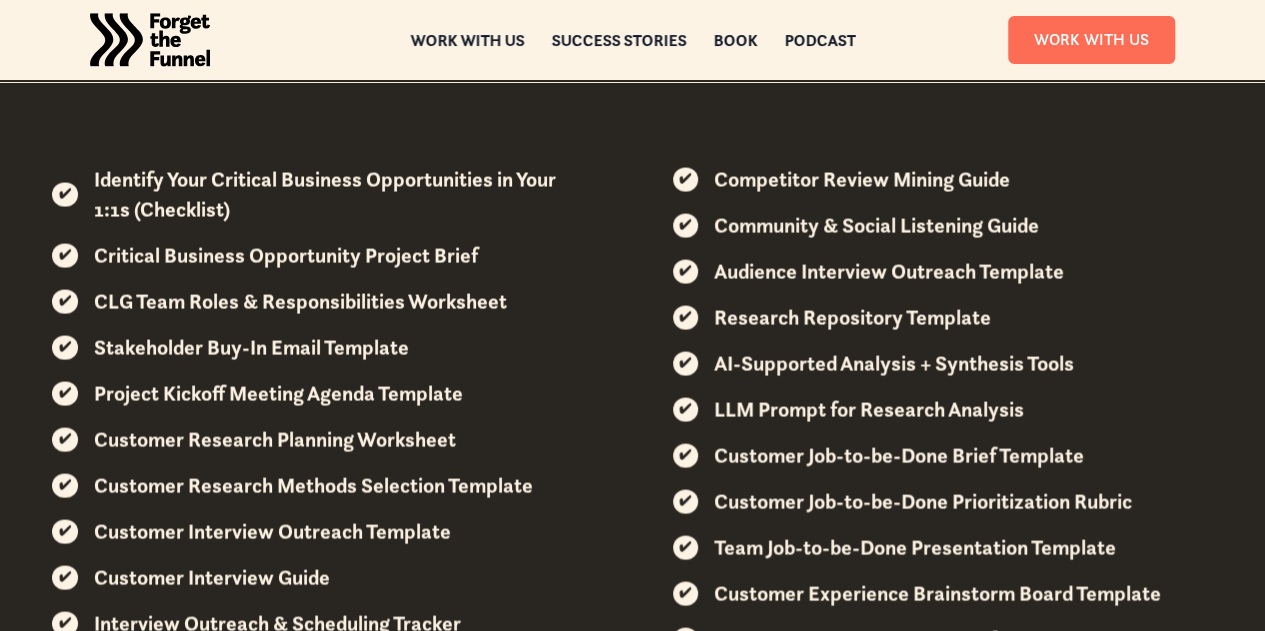 scroll, scrollTop: 1812, scrollLeft: 0, axis: vertical 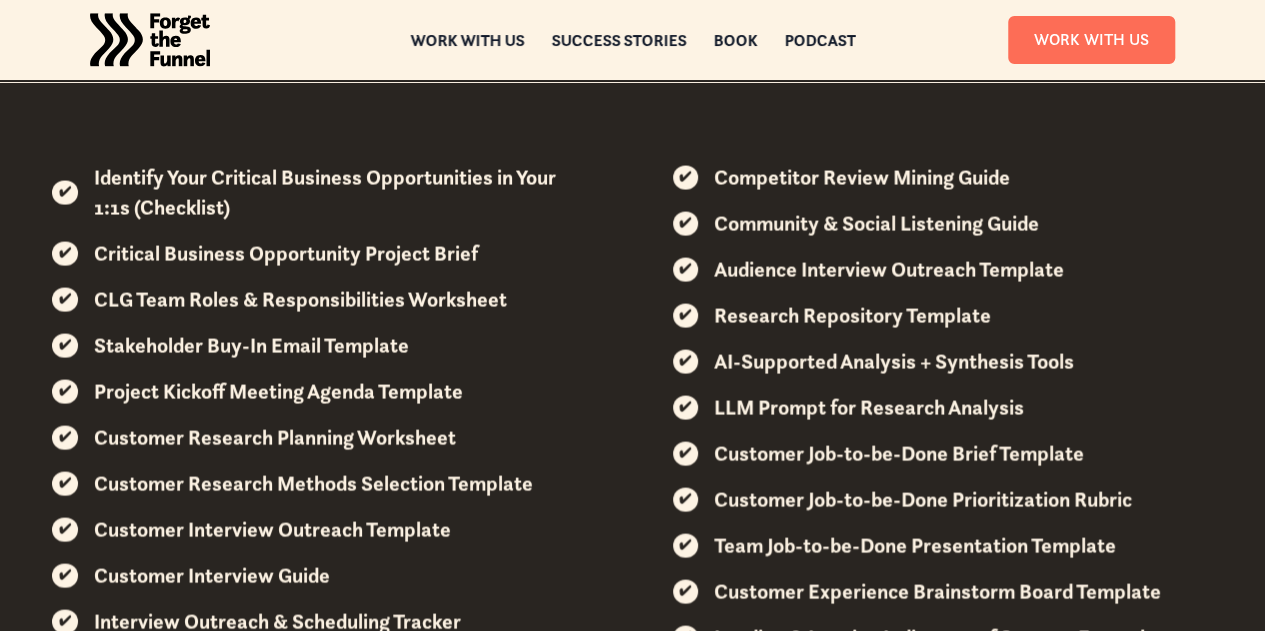 drag, startPoint x: 804, startPoint y: 1, endPoint x: 20, endPoint y: 366, distance: 864.80115 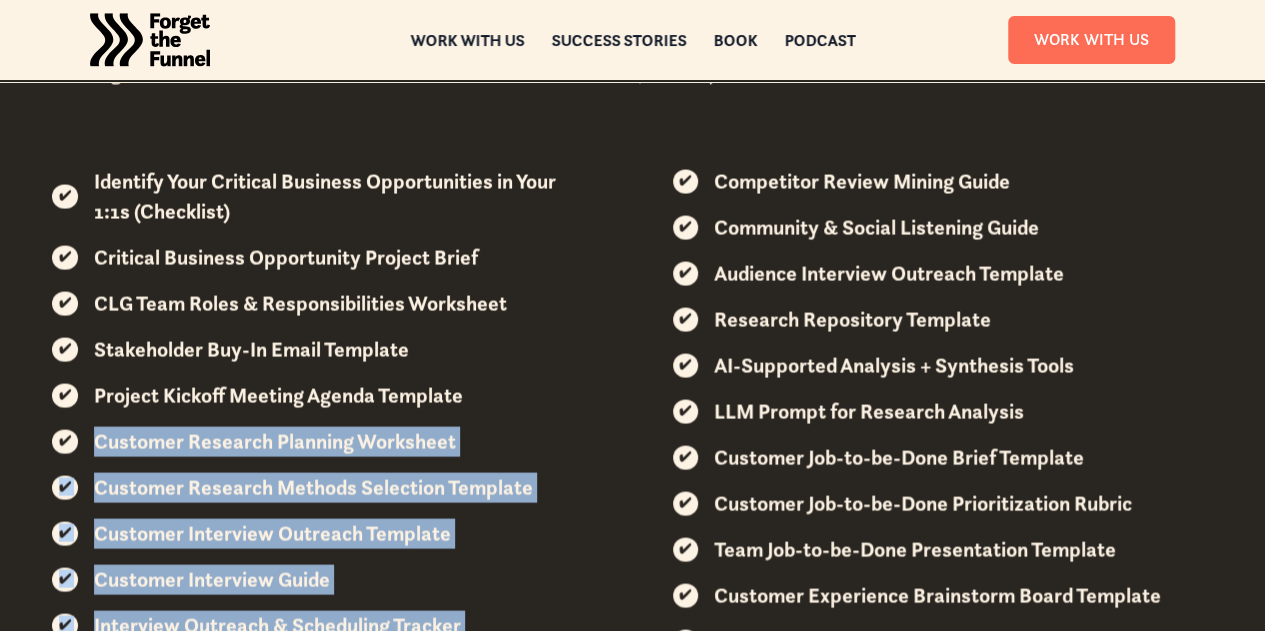 drag, startPoint x: 544, startPoint y: 604, endPoint x: 140, endPoint y: 282, distance: 516.62366 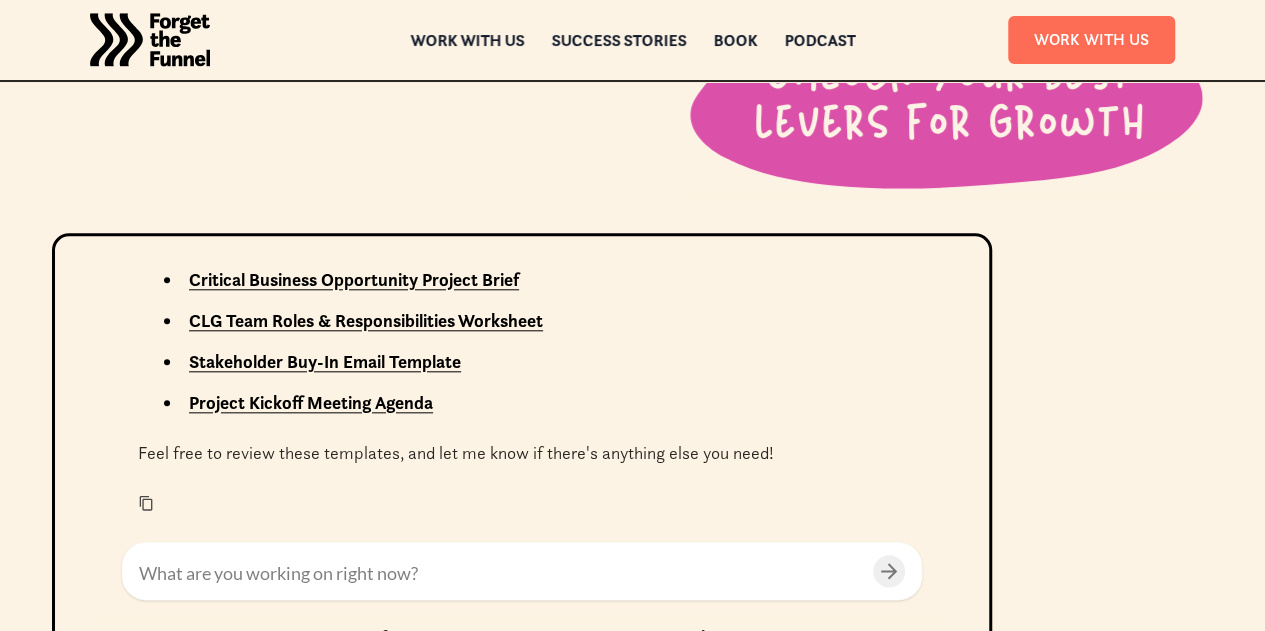 scroll, scrollTop: 862, scrollLeft: 0, axis: vertical 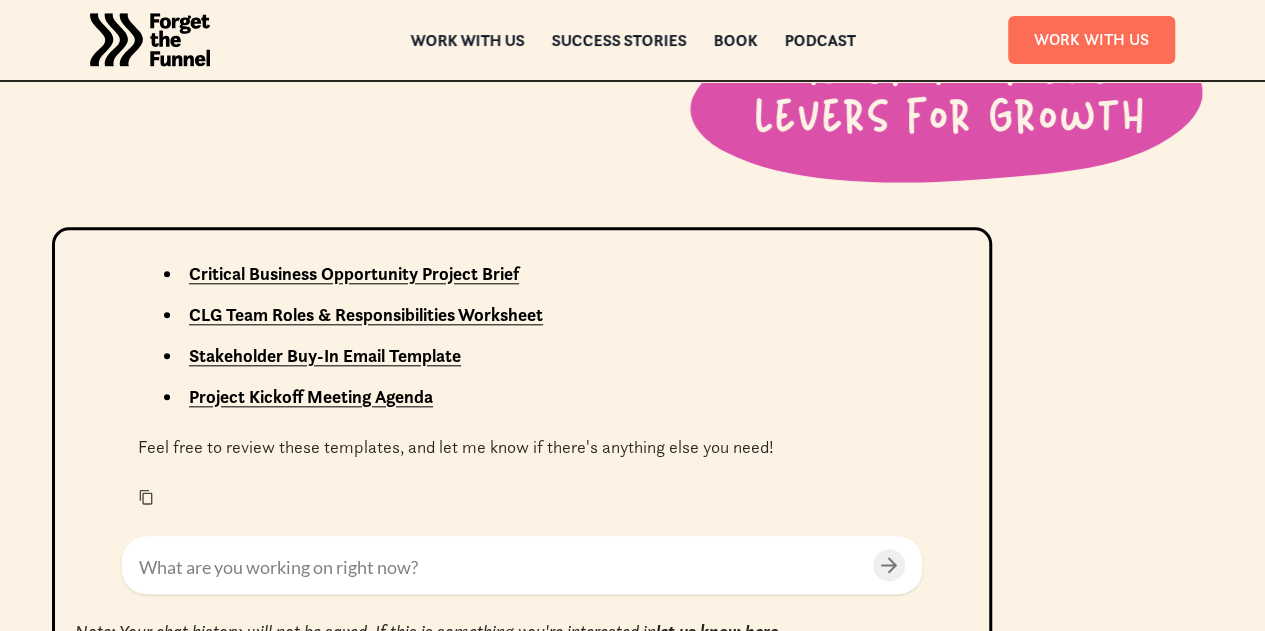 click at bounding box center [502, 567] 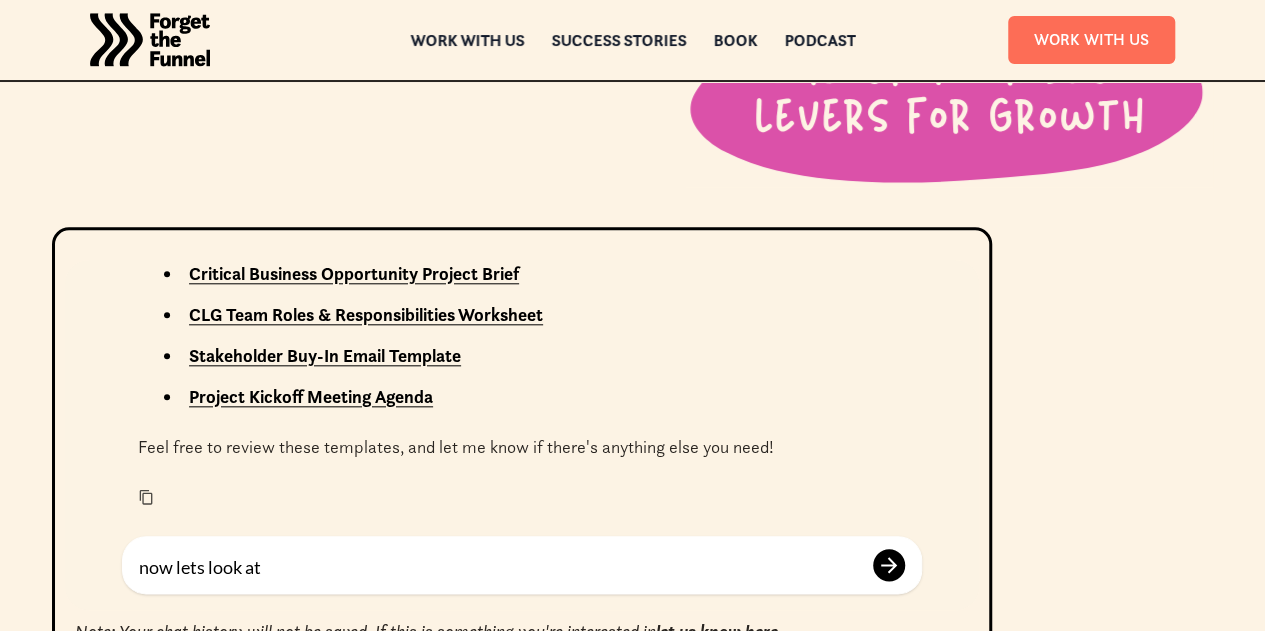 paste on "Customer Research Planning Worksheet
✔
Customer Research Methods Selection Template
✔
Customer Interview Outreach Template
✔
Customer Interview Guide
✔
Interview Outreach & Scheduling Tracker
✔
Customer Survey Outreach Template
✔
Customer Survey Guide
✔
Tips for When Customers Are Hard To Reach" 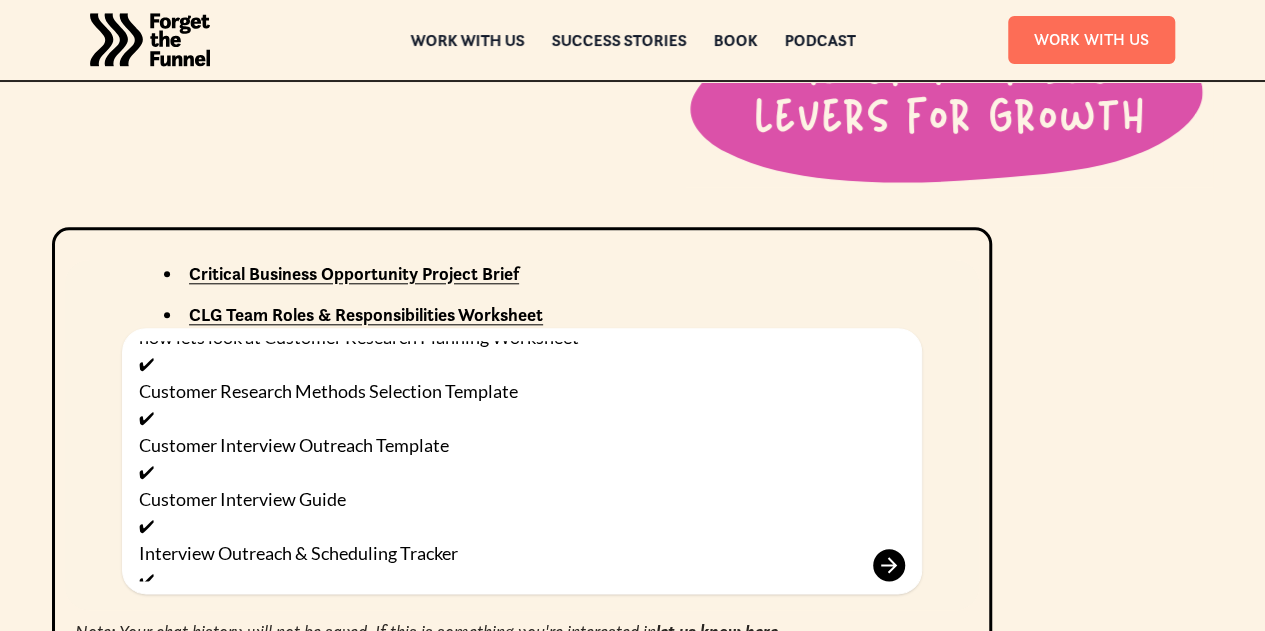 scroll, scrollTop: 0, scrollLeft: 0, axis: both 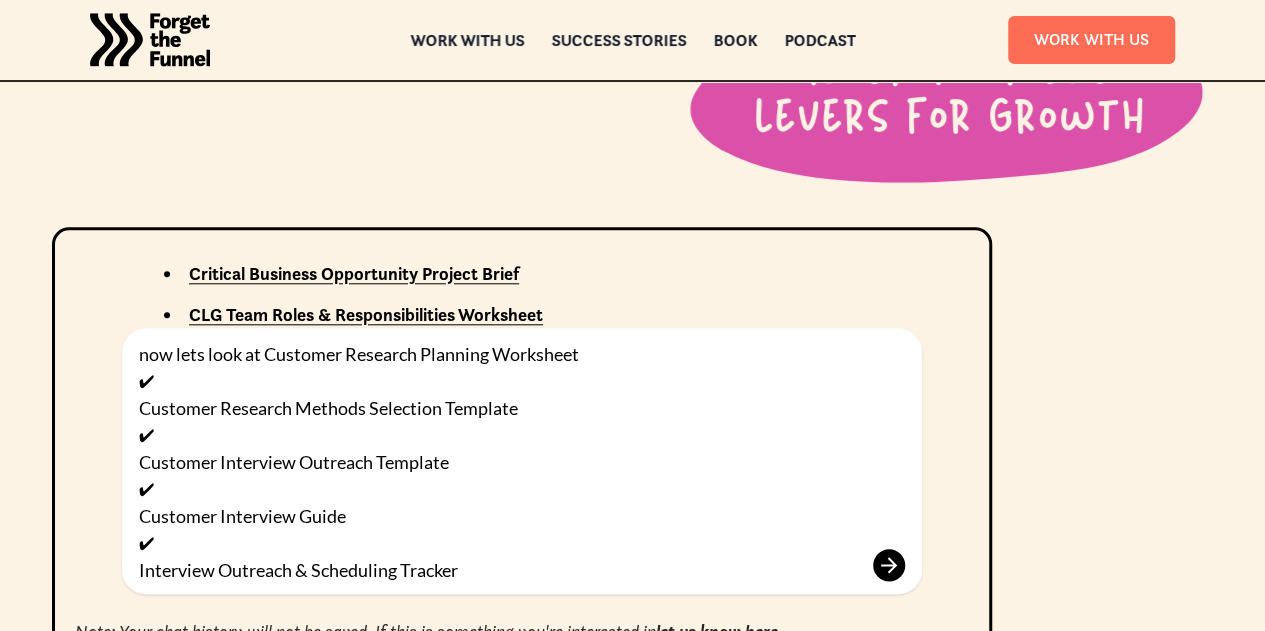 click on "now lets look at Customer Research Planning Worksheet
✔
Customer Research Methods Selection Template
✔
Customer Interview Outreach Template
✔
Customer Interview Guide
✔
Interview Outreach & Scheduling Tracker
✔
Customer Survey Outreach Template
✔
Customer Survey Guide
✔
Tips for When Customers Are Hard To Reach" at bounding box center (502, 461) 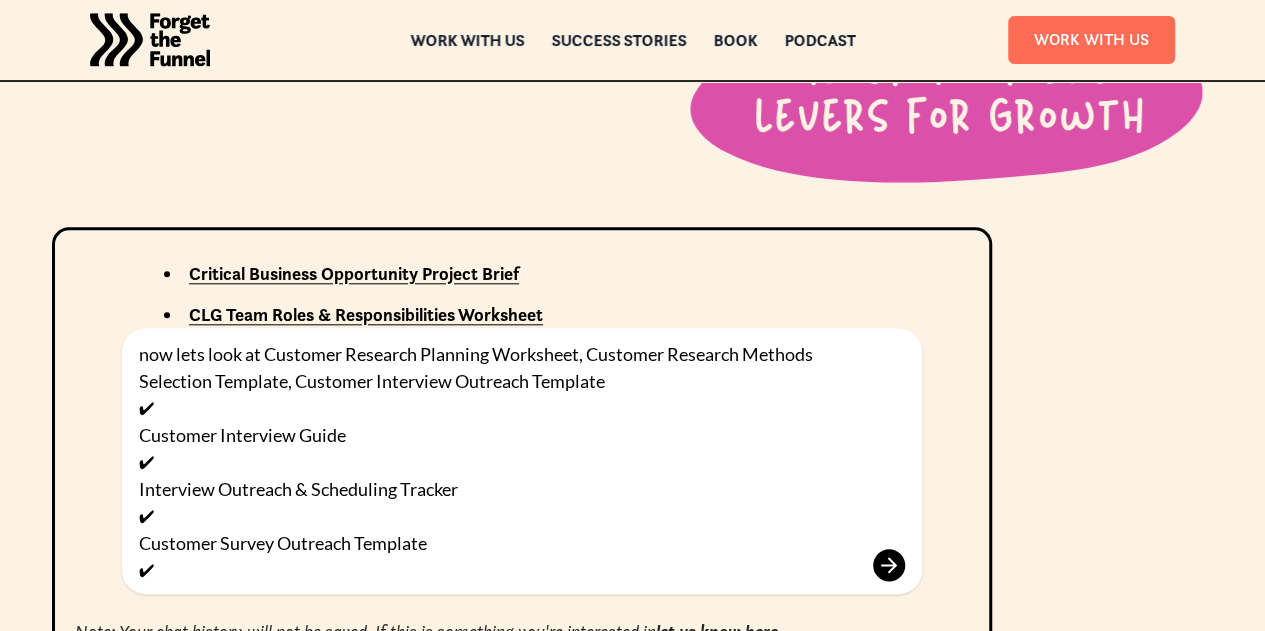 drag, startPoint x: 820, startPoint y: 3, endPoint x: 356, endPoint y: 271, distance: 535.8358 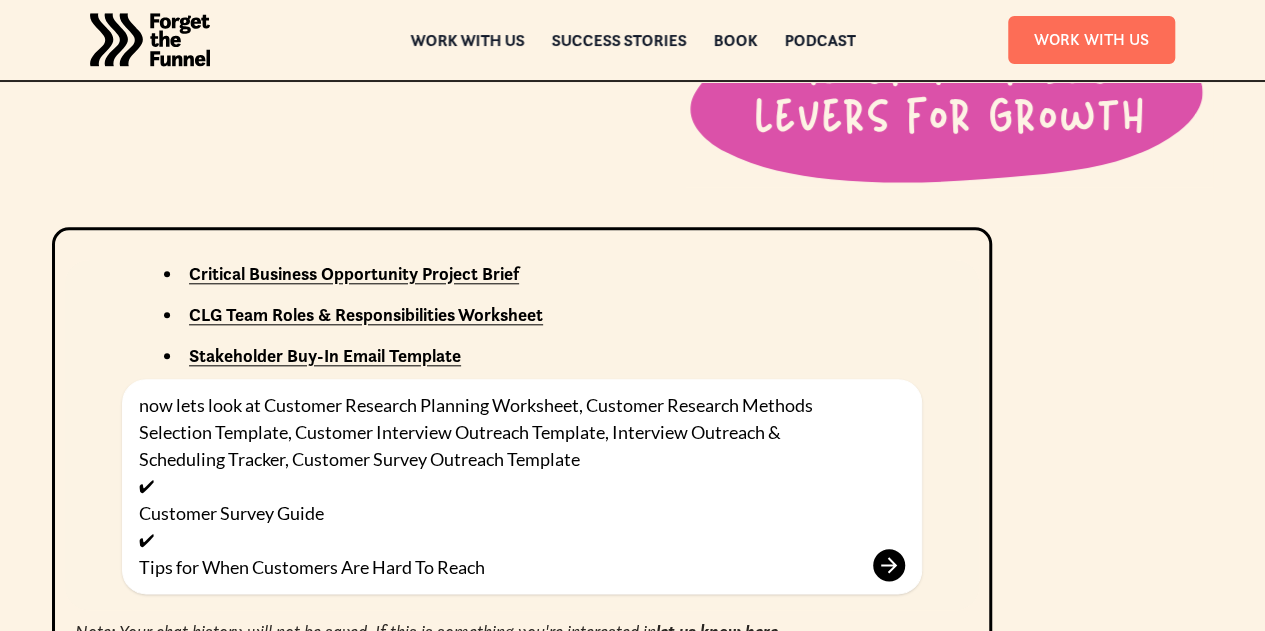 drag, startPoint x: 780, startPoint y: 15, endPoint x: 190, endPoint y: 345, distance: 676.01776 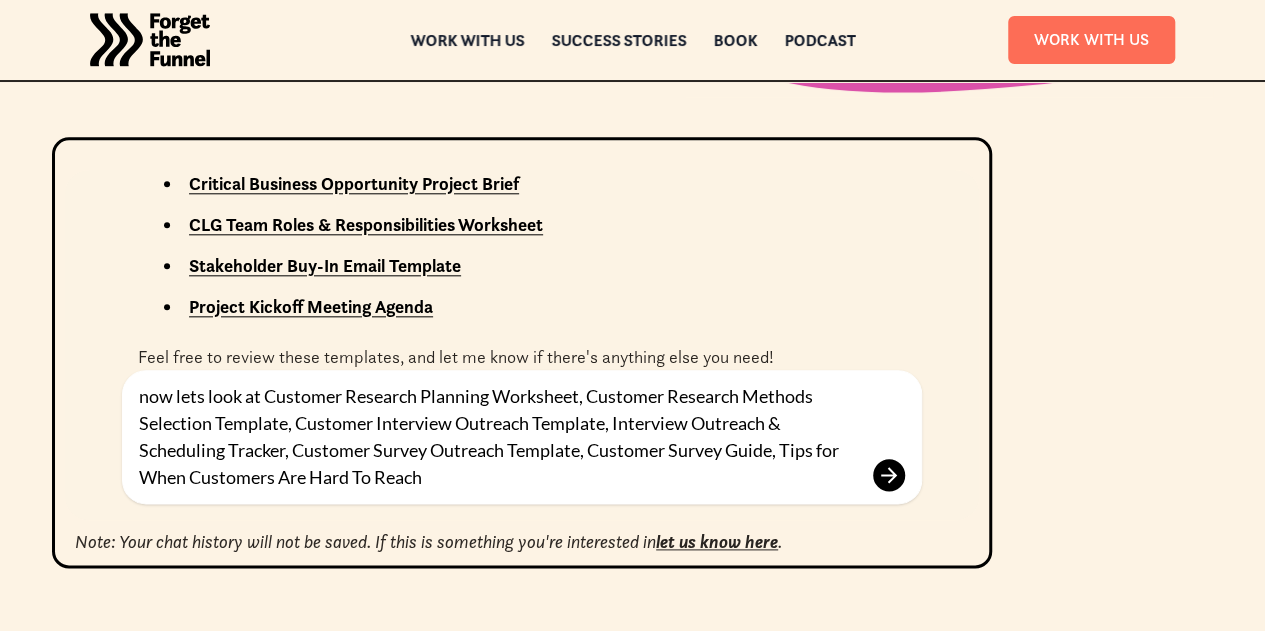 scroll, scrollTop: 958, scrollLeft: 0, axis: vertical 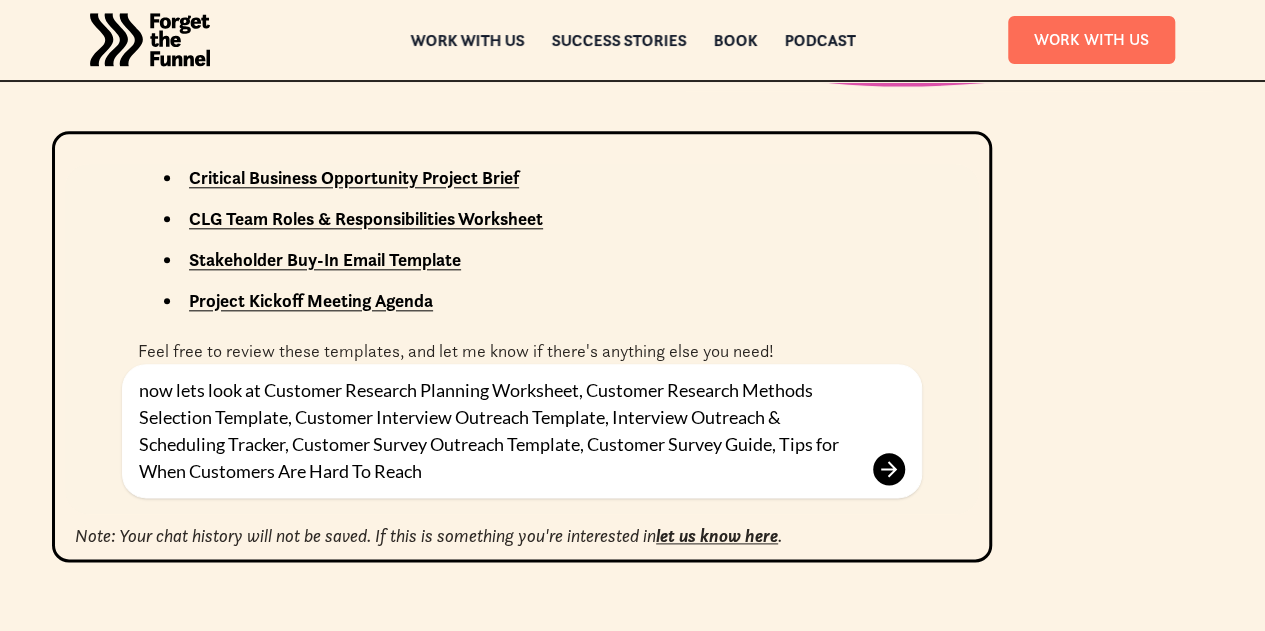 type on "now lets look at Customer Research Planning Worksheet, Customer Research Methods Selection Template, Customer Interview Outreach Template, Interview Outreach & Scheduling Tracker, Customer Survey Outreach Template, Customer Survey Guide, Tips for When Customers Are Hard To Reach" 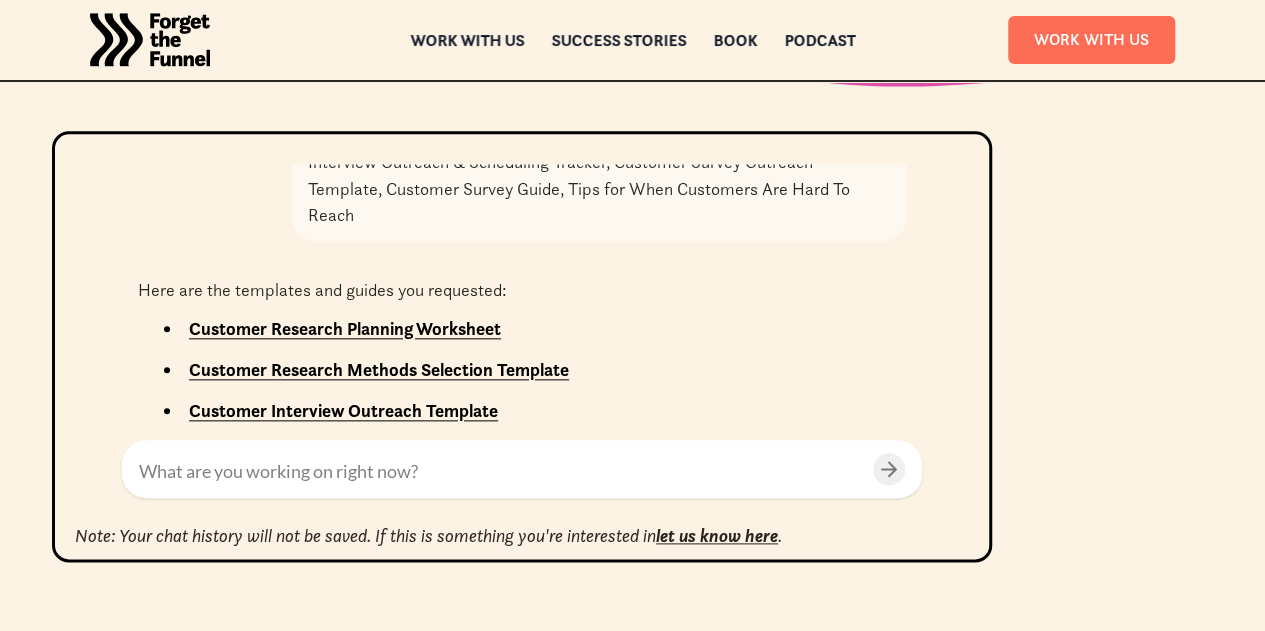 scroll, scrollTop: 1030, scrollLeft: 0, axis: vertical 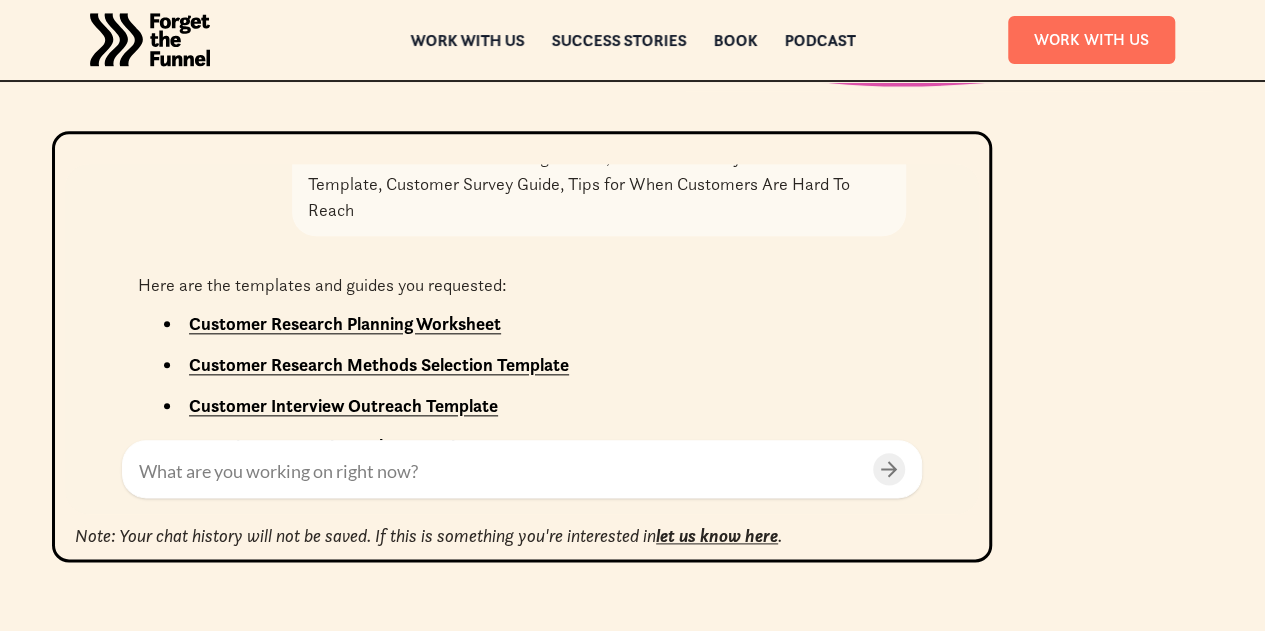 click on "Customer Research Planning Worksheet" at bounding box center (345, 323) 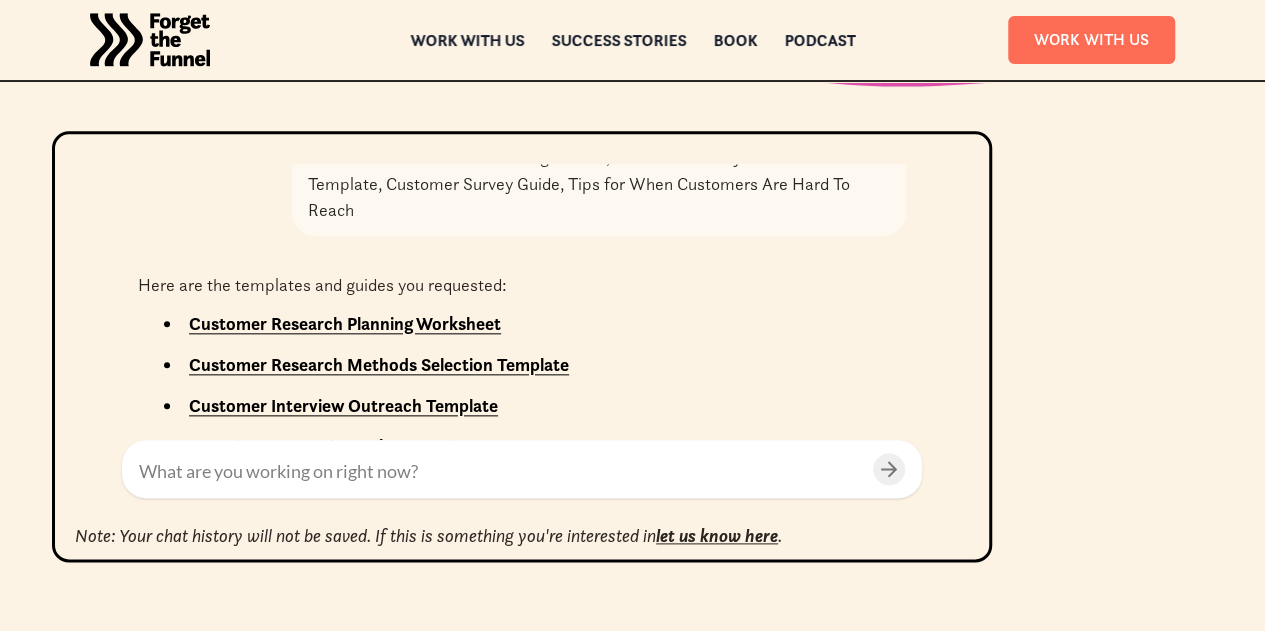 click on "Customer Research Methods Selection Template" at bounding box center (379, 364) 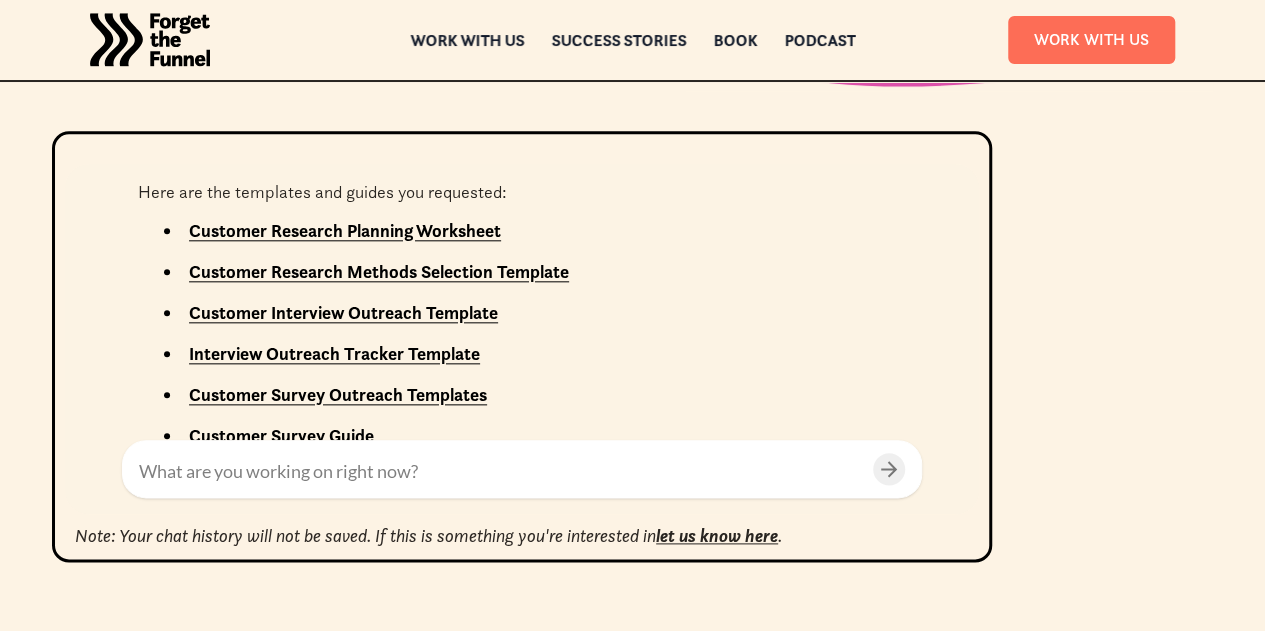 scroll, scrollTop: 1131, scrollLeft: 0, axis: vertical 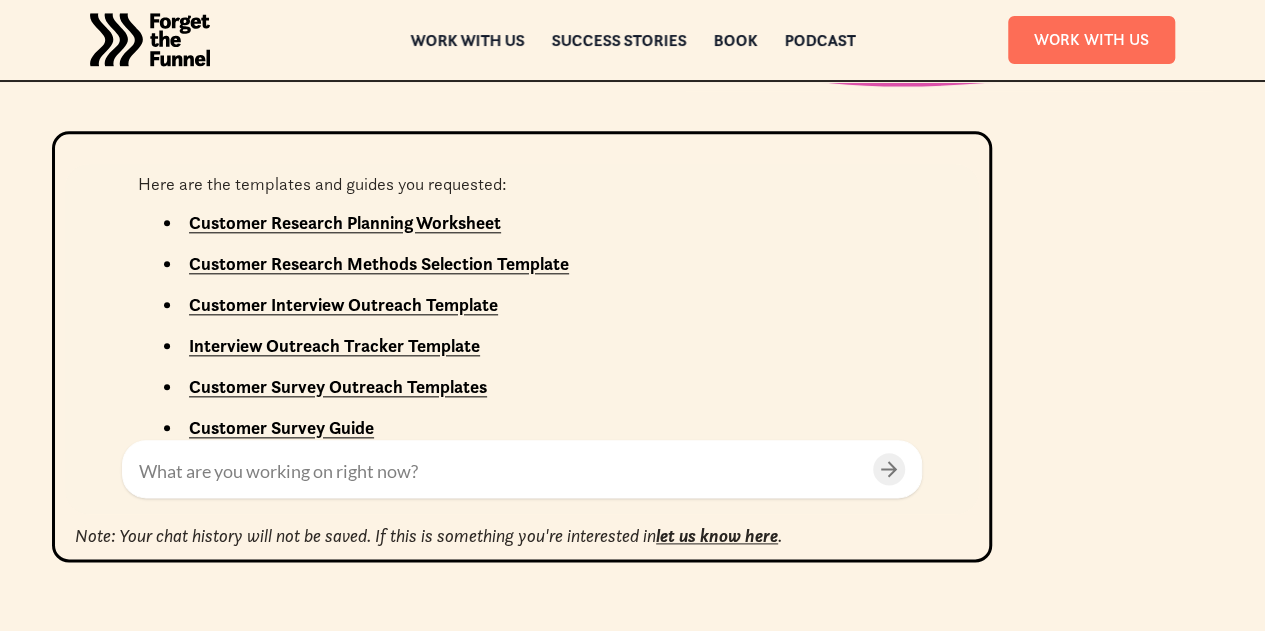 click on "Interview Outreach Tracker Template" at bounding box center (334, 345) 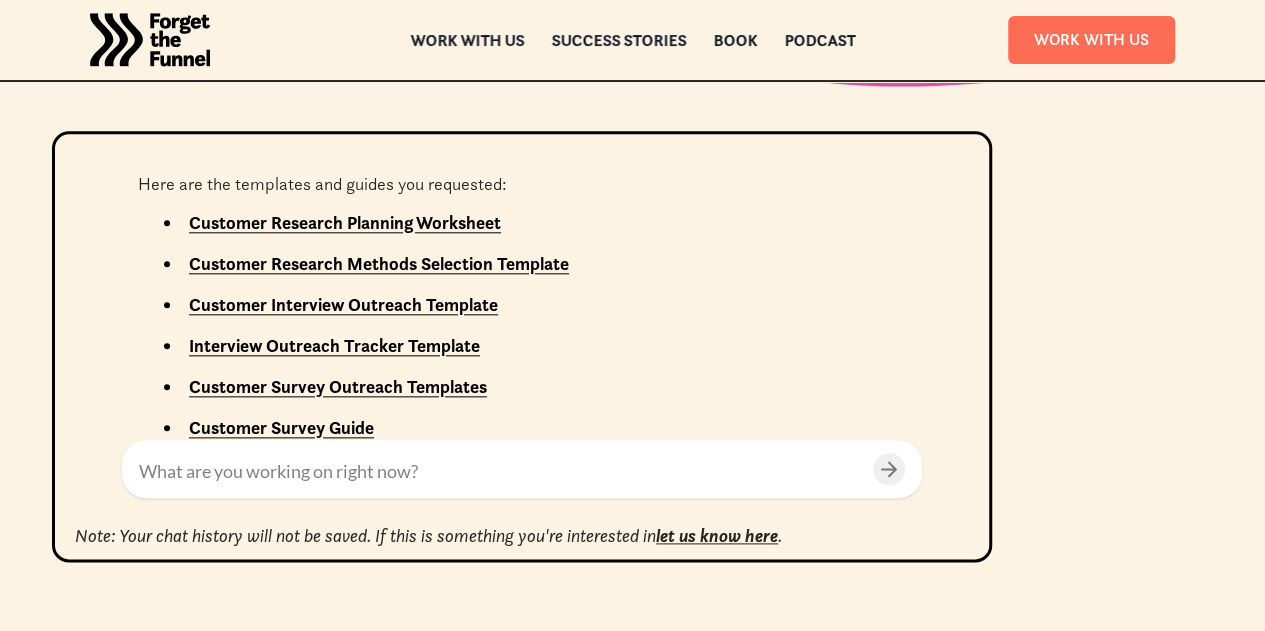click on "Customer Survey Outreach Templates" at bounding box center [338, 386] 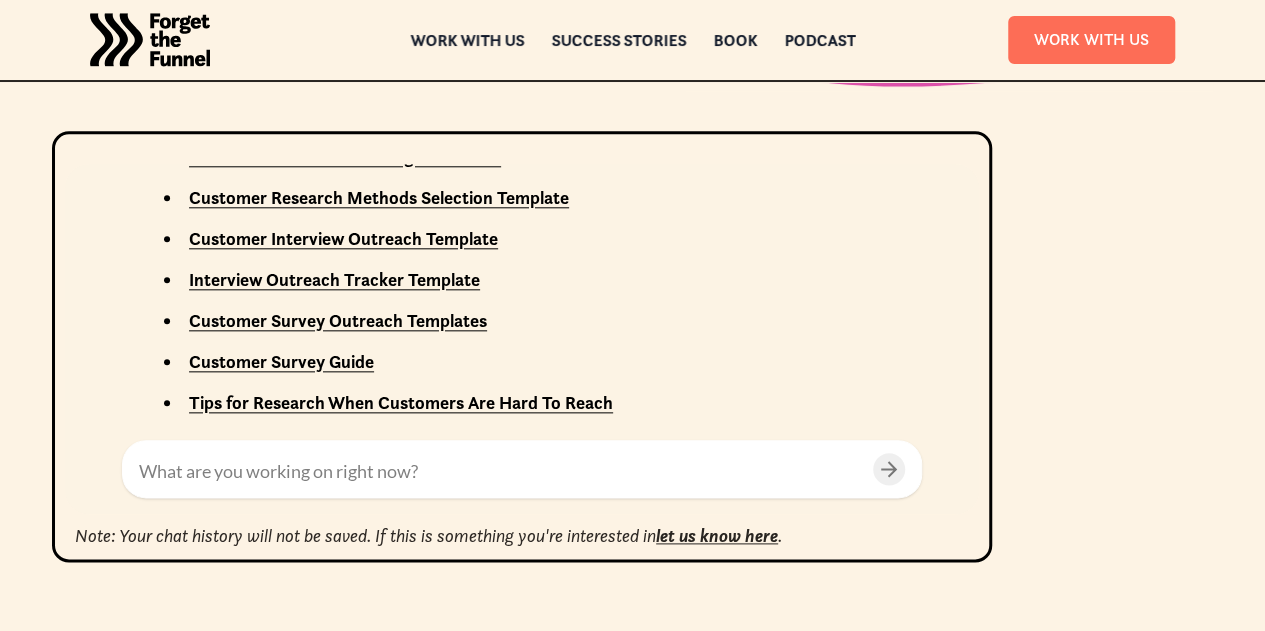scroll, scrollTop: 1209, scrollLeft: 0, axis: vertical 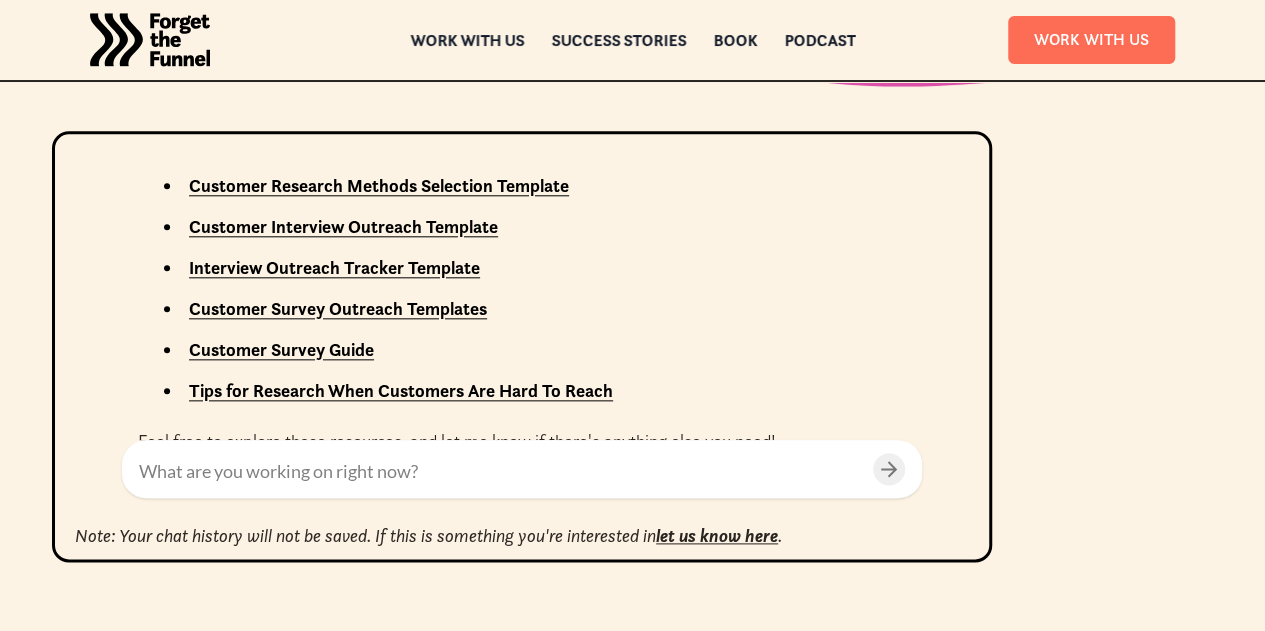 click on "Customer Survey Guide" at bounding box center [281, 349] 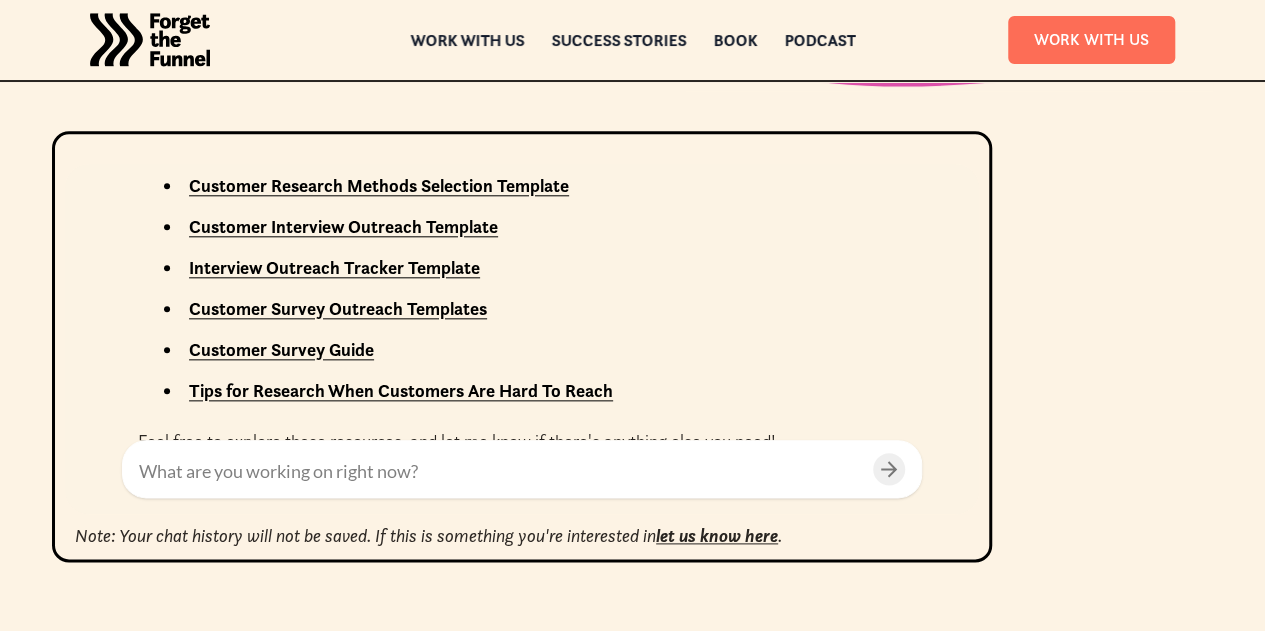 click on "Tips for Research When Customers Are Hard To Reach" at bounding box center [401, 390] 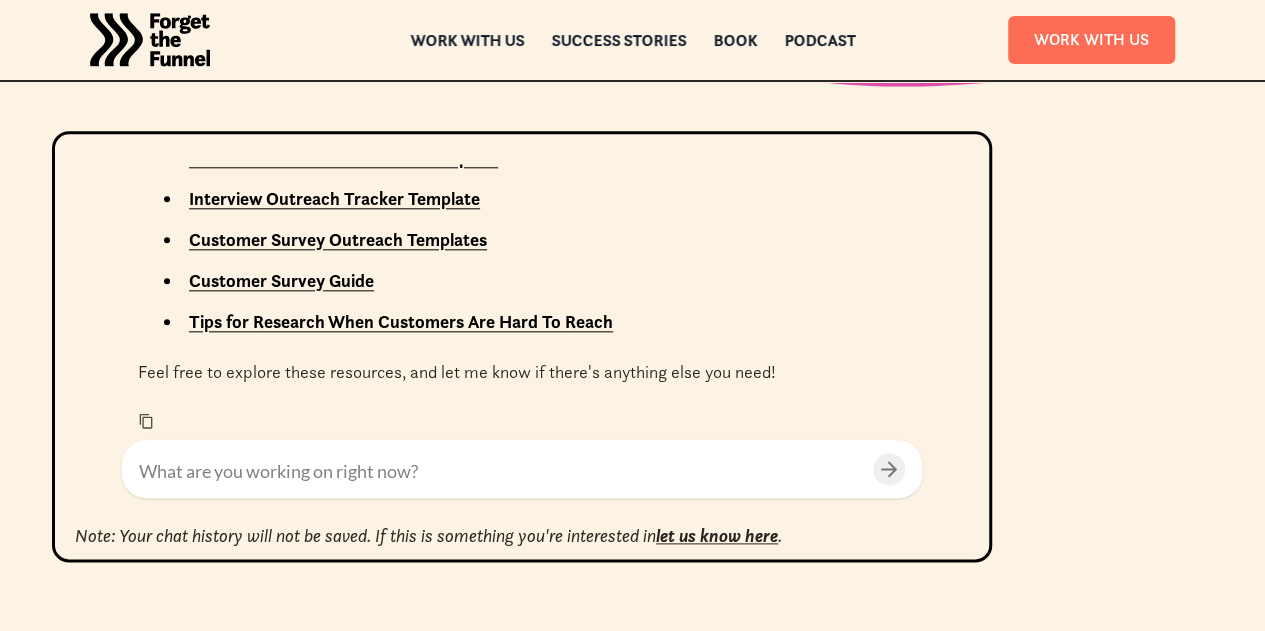 scroll, scrollTop: 1287, scrollLeft: 0, axis: vertical 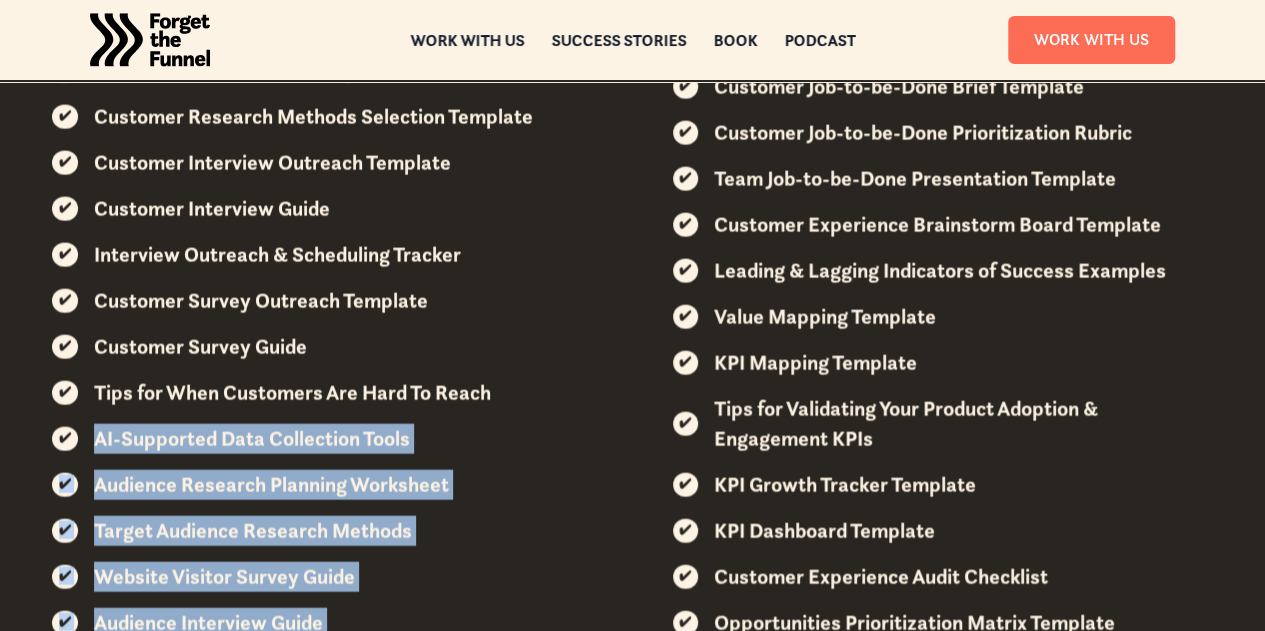 drag, startPoint x: 140, startPoint y: 282, endPoint x: 354, endPoint y: 511, distance: 313.42783 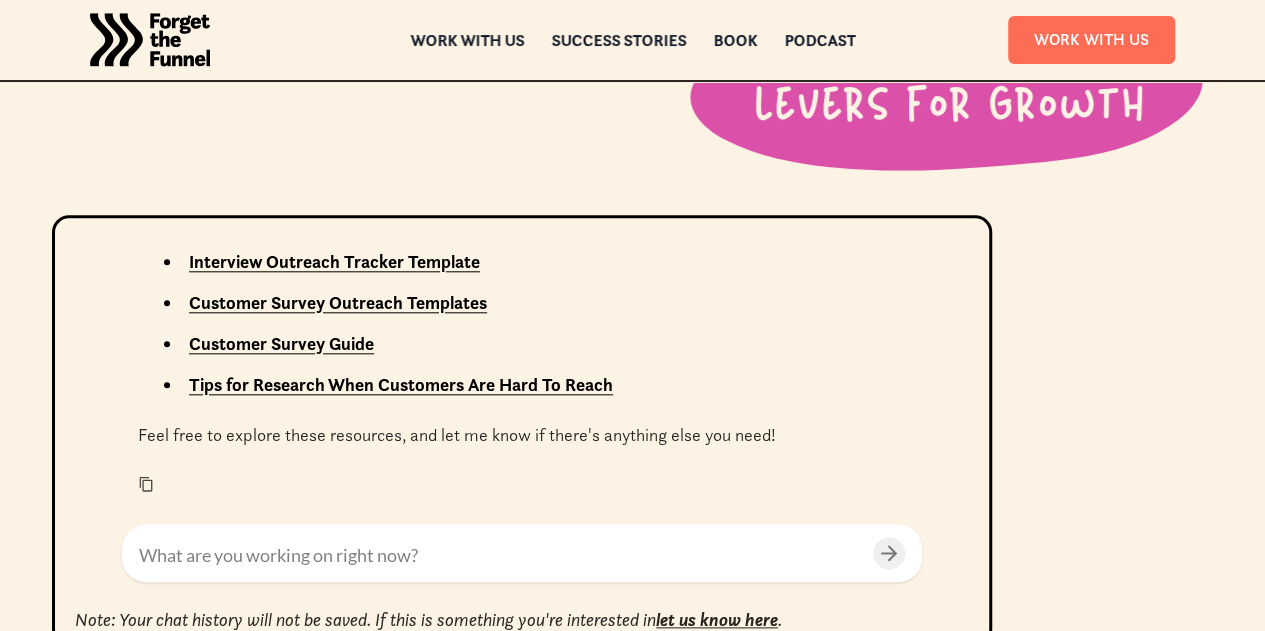 scroll, scrollTop: 826, scrollLeft: 0, axis: vertical 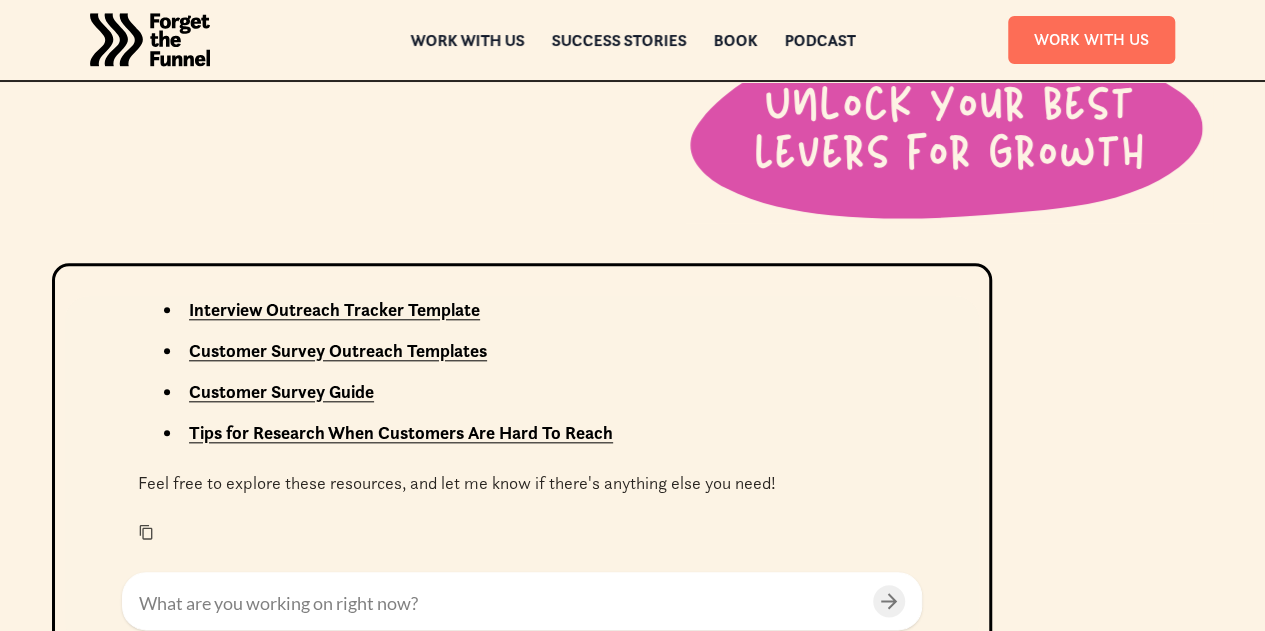 click at bounding box center (522, 601) 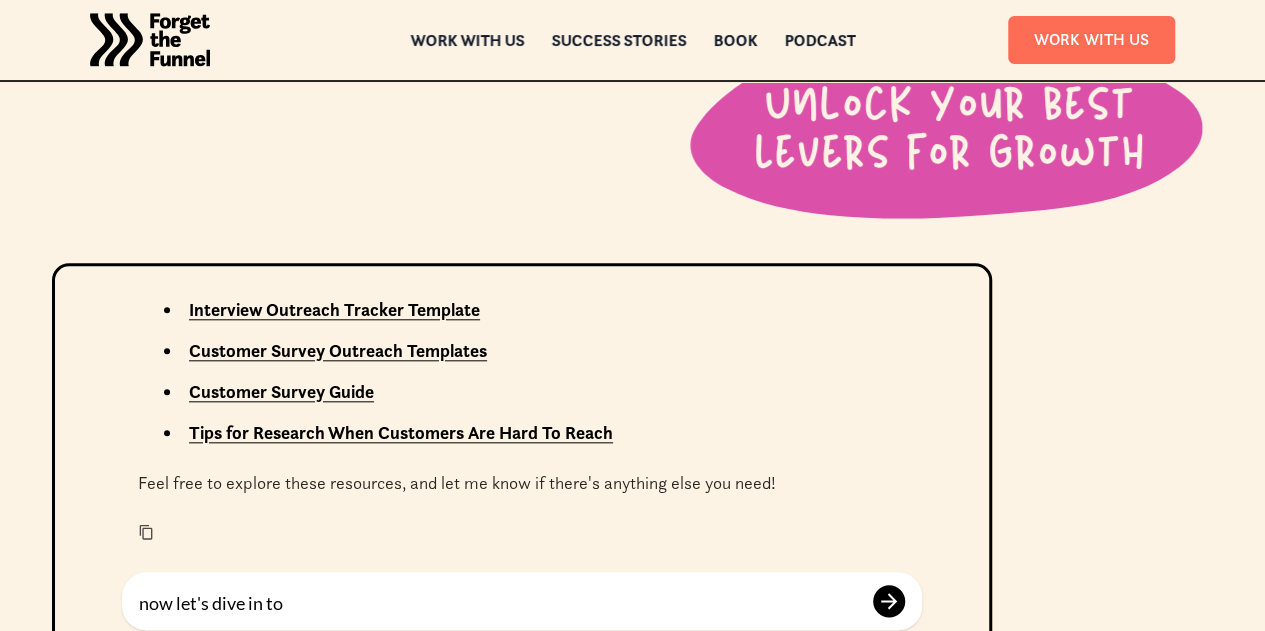 paste on "AI-Supported Data Collection Tools
✔
Audience Research Planning Worksheet
✔
Target Audience Research Methods
✔
Website Visitor Survey Guide
✔
Audience Interview Guide
✔
Audience Survey Guide" 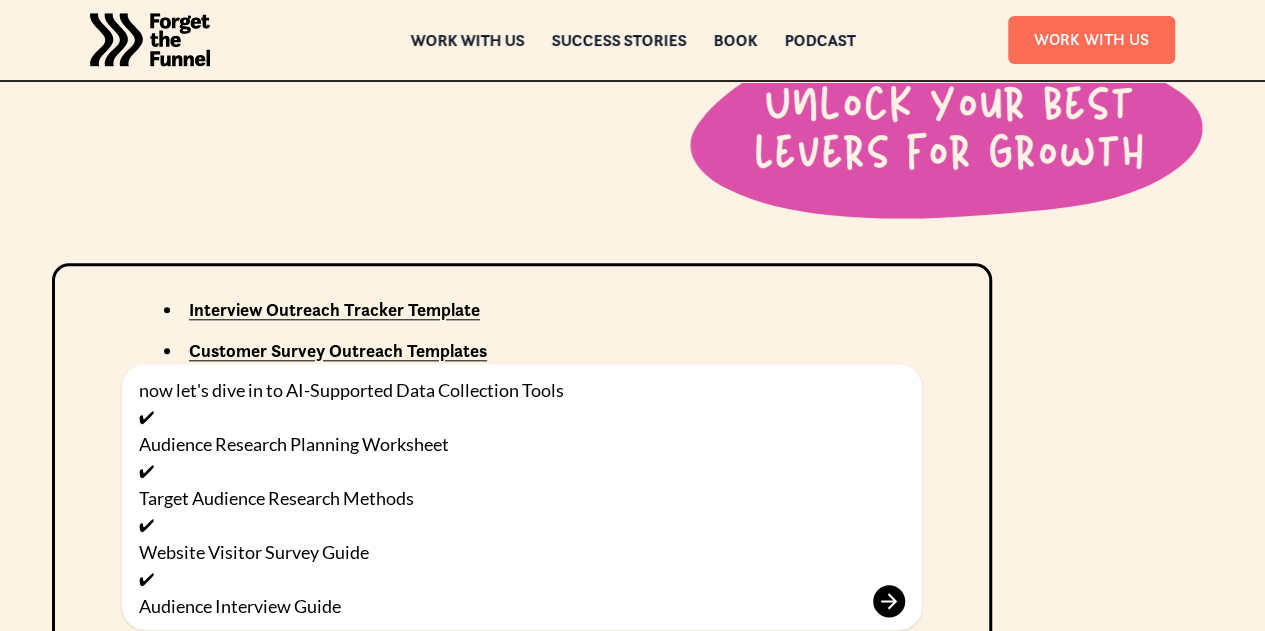 scroll, scrollTop: 54, scrollLeft: 0, axis: vertical 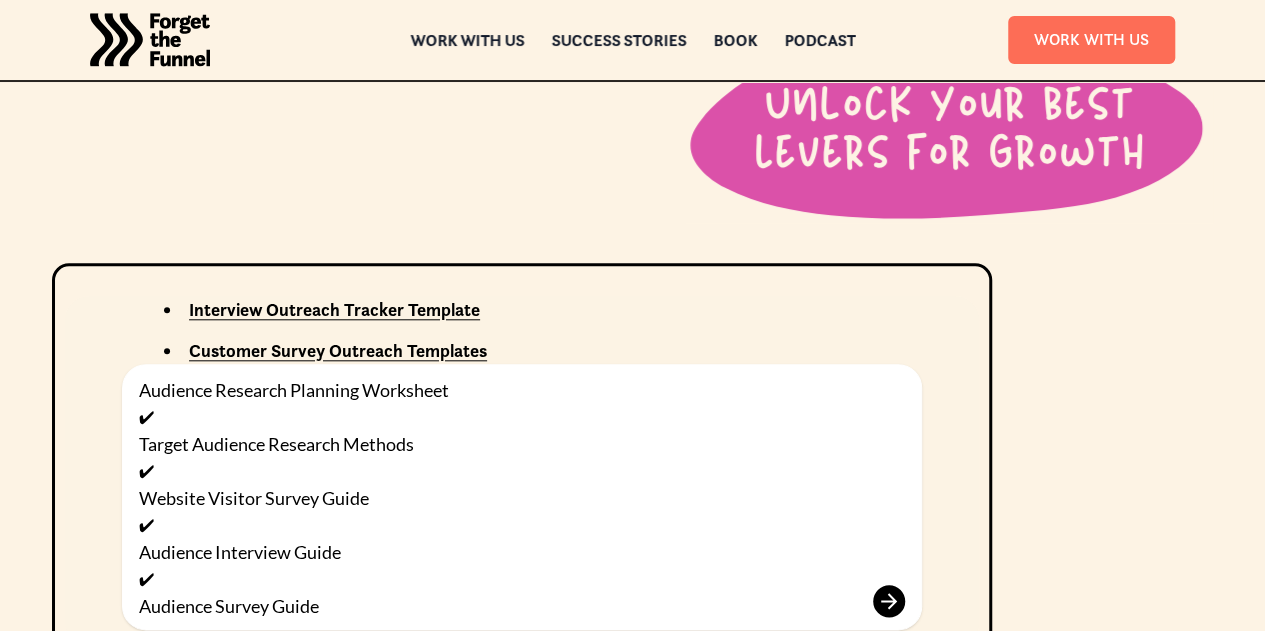 click on "now let's dive in to AI-Supported Data Collection Tools
✔
Audience Research Planning Worksheet
✔
Target Audience Research Methods
✔
Website Visitor Survey Guide
✔
Audience Interview Guide
✔
Audience Survey Guide" at bounding box center [502, 497] 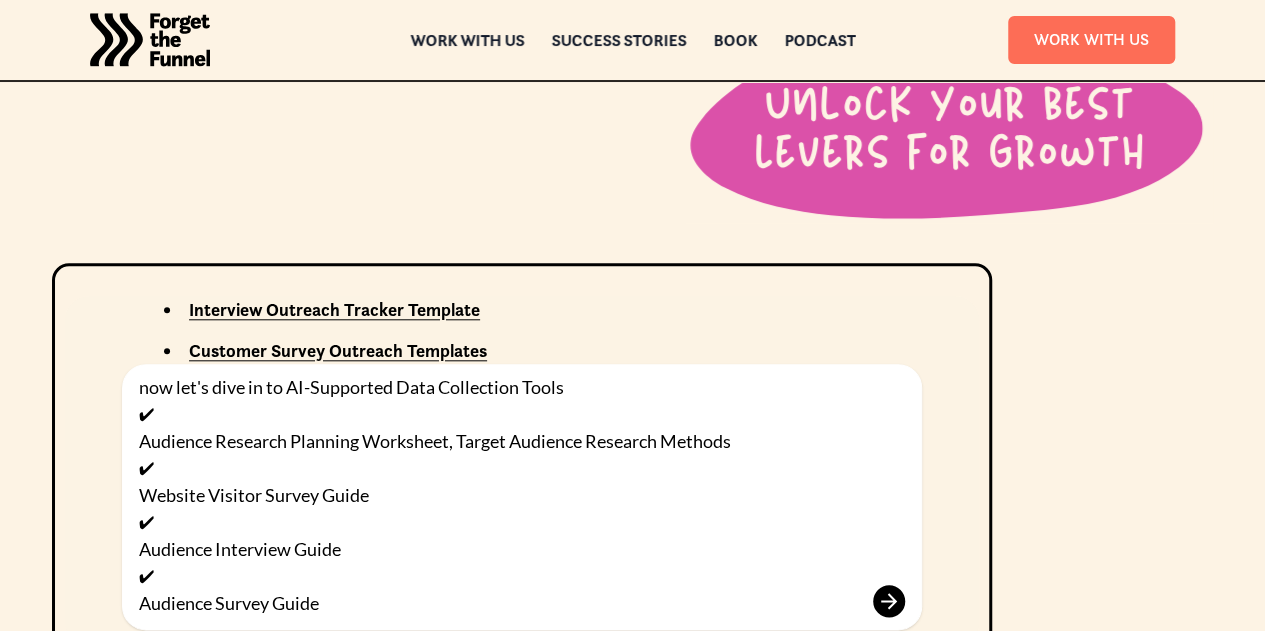 scroll, scrollTop: 0, scrollLeft: 0, axis: both 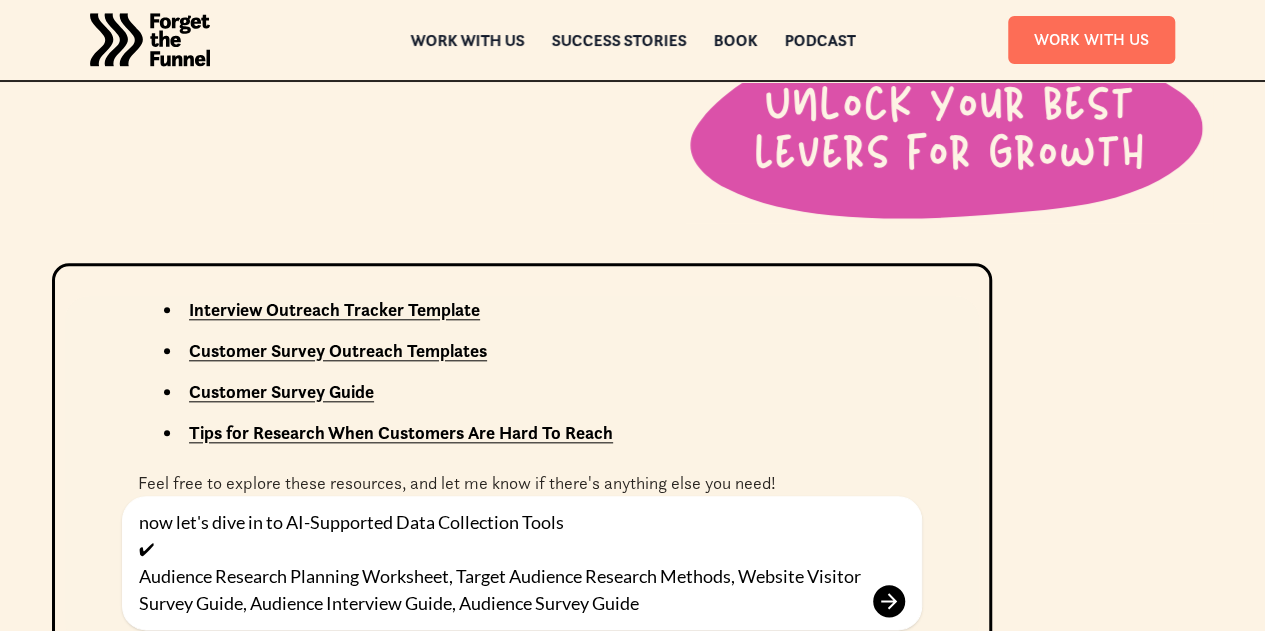 click on "now let's dive in to AI-Supported Data Collection Tools
✔
Audience Research Planning Worksheet, Target Audience Research Methods, Website Visitor Survey Guide, Audience Interview Guide, Audience Survey Guide" at bounding box center [502, 563] 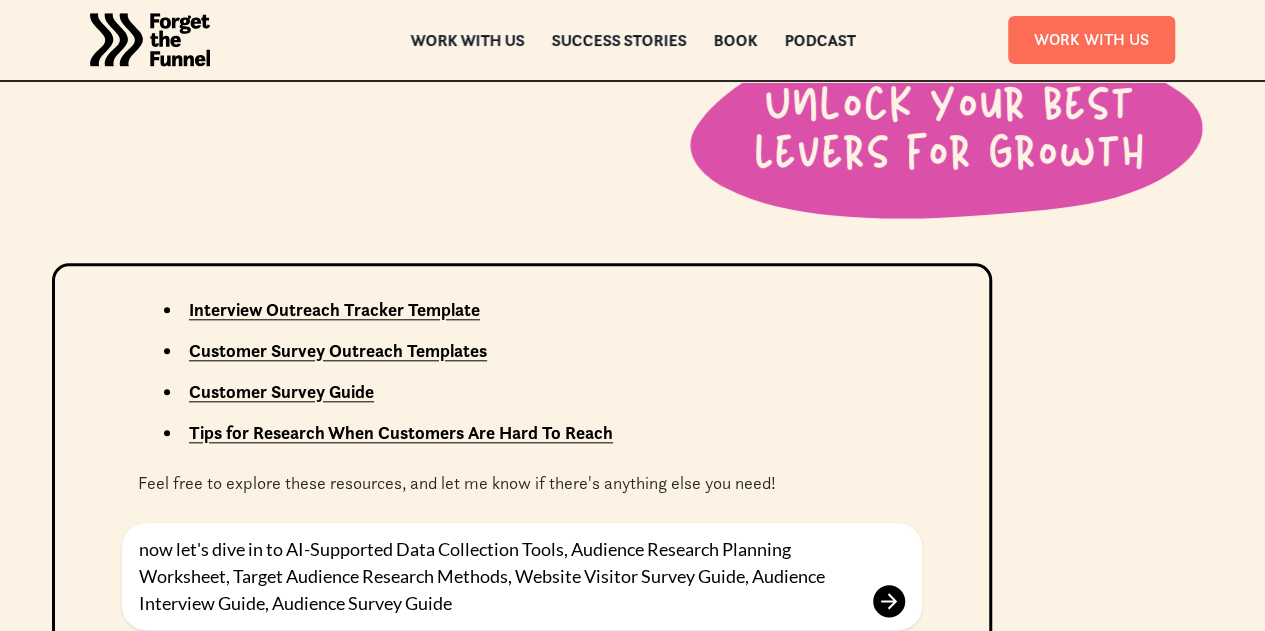drag, startPoint x: 944, startPoint y: 3, endPoint x: 577, endPoint y: 426, distance: 560.01605 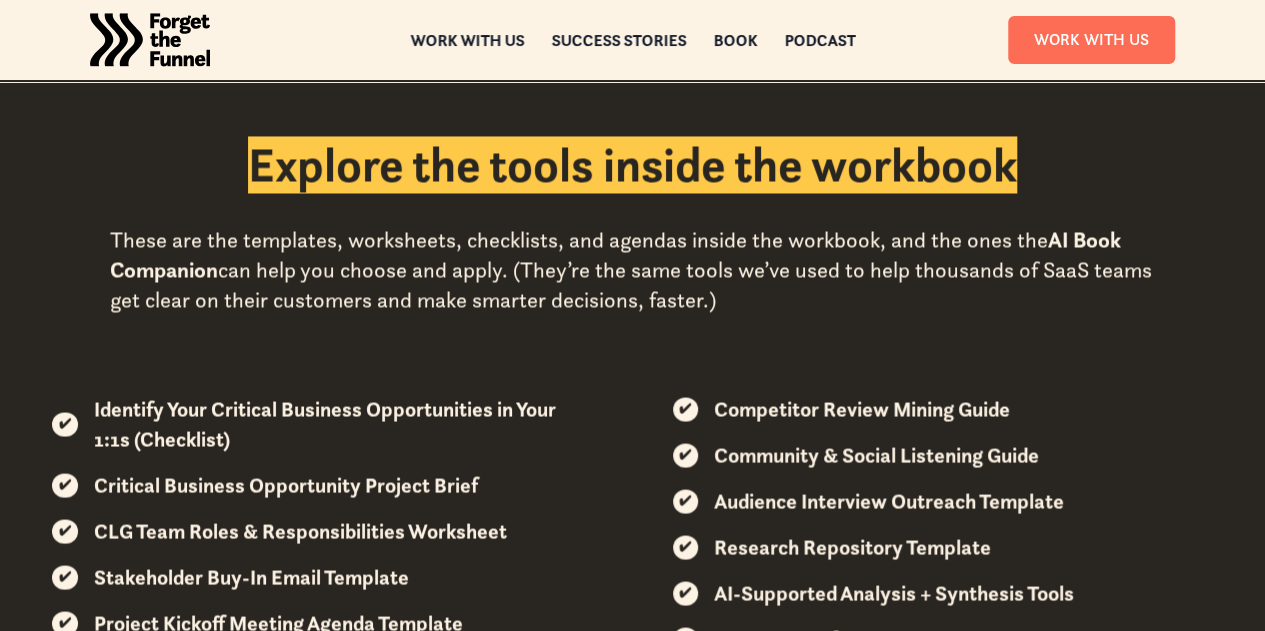scroll, scrollTop: 1570, scrollLeft: 0, axis: vertical 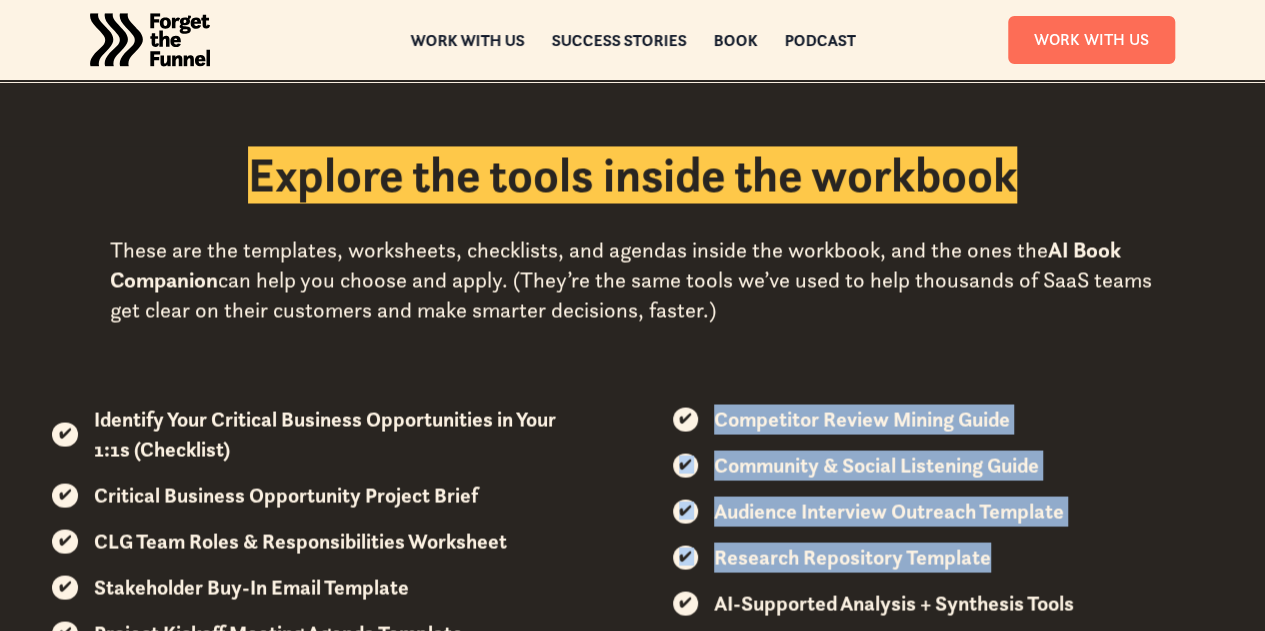 drag, startPoint x: 715, startPoint y: 253, endPoint x: 1068, endPoint y: 385, distance: 376.87265 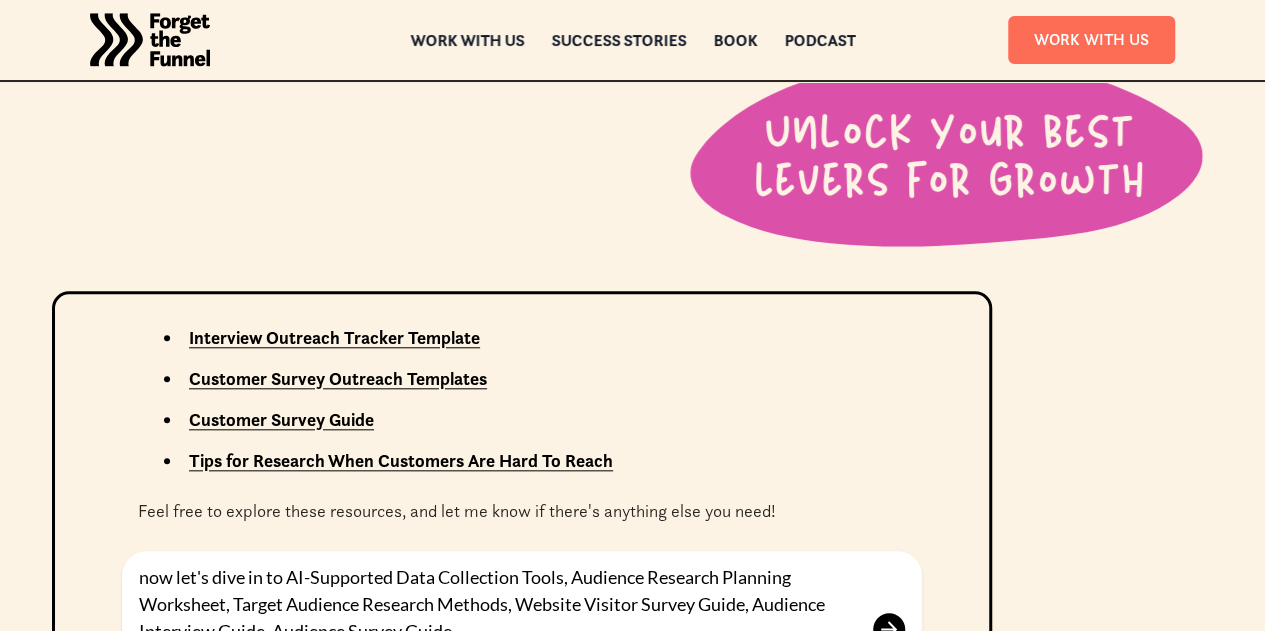scroll, scrollTop: 798, scrollLeft: 0, axis: vertical 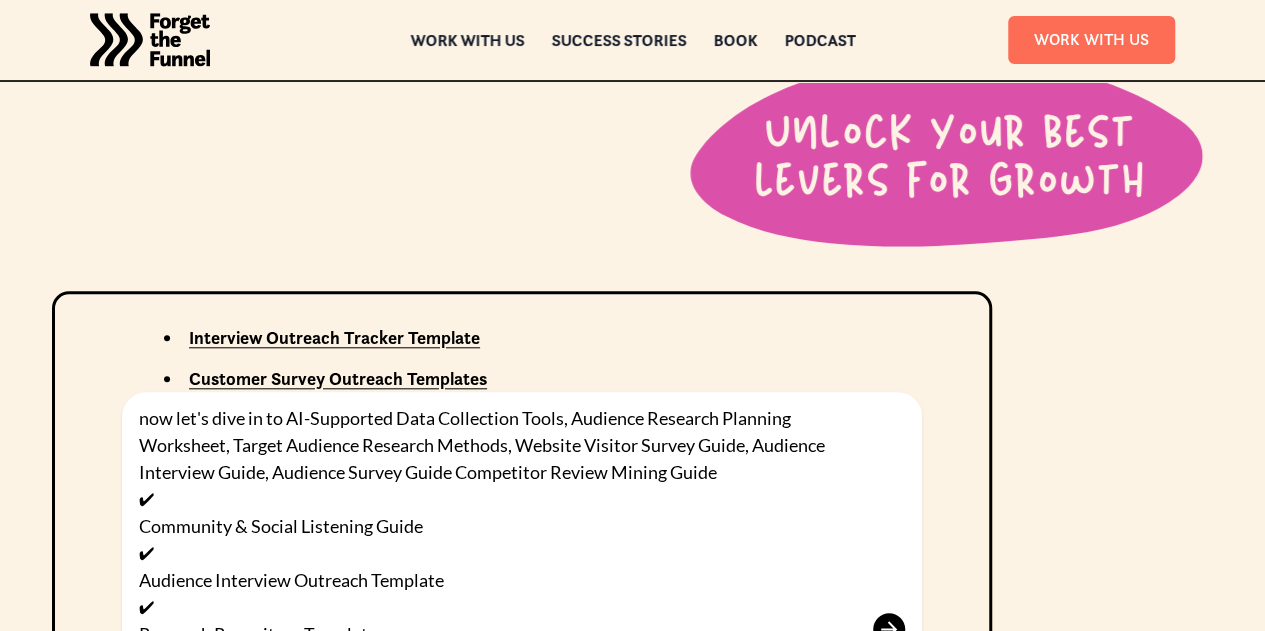 click on "now let's dive in to AI-Supported Data Collection Tools, Audience Research Planning Worksheet, Target Audience Research Methods, Website Visitor Survey Guide, Audience Interview Guide, Audience Survey Guide Competitor Review Mining Guide
✔
Community & Social Listening Guide
✔
Audience Interview Outreach Template
✔
Research Repository Template" at bounding box center [502, 525] 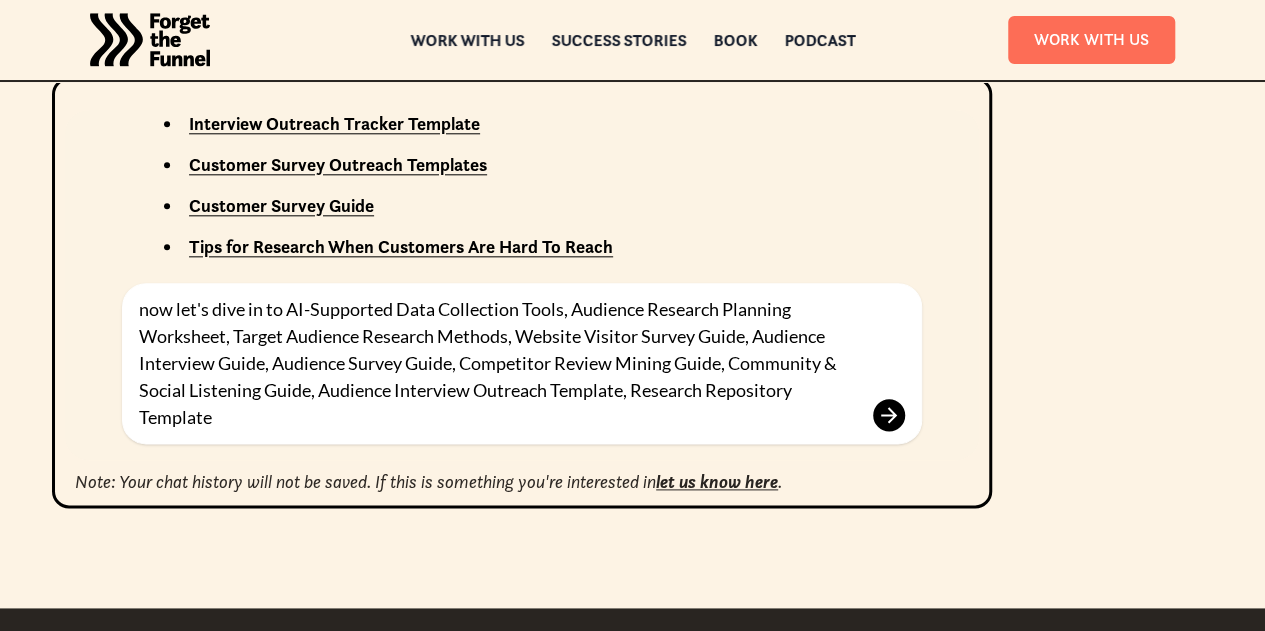 scroll, scrollTop: 1014, scrollLeft: 0, axis: vertical 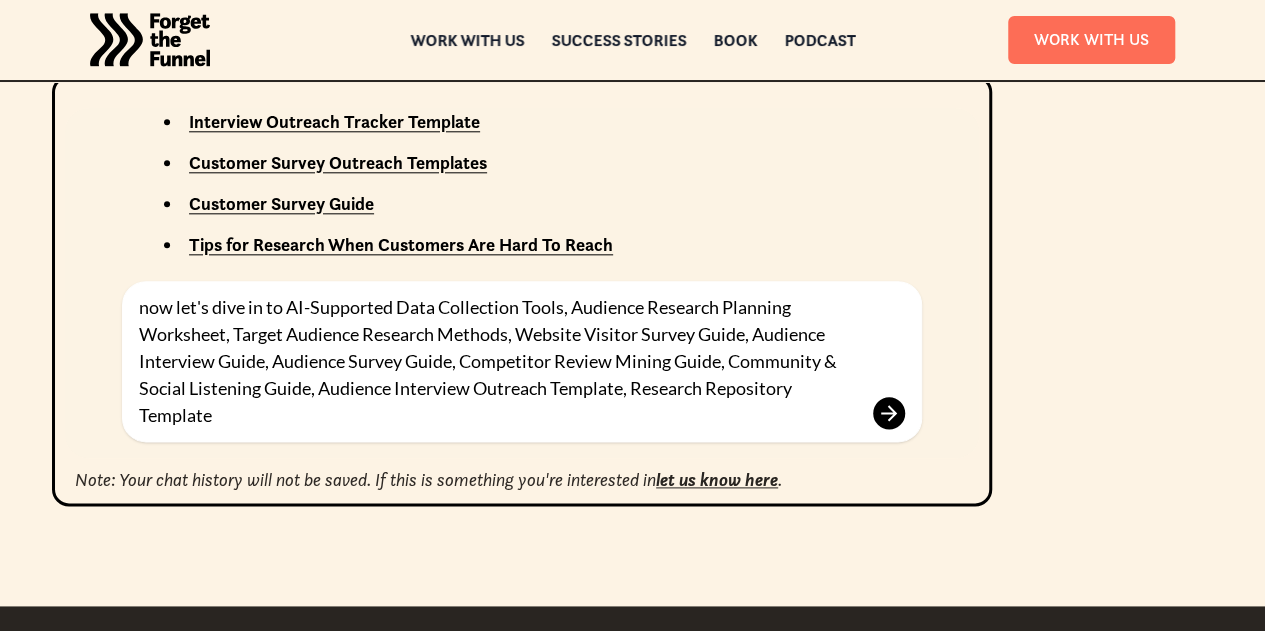 type on "now let's dive in to AI-Supported Data Collection Tools, Audience Research Planning Worksheet, Target Audience Research Methods, Website Visitor Survey Guide, Audience Interview Guide, Audience Survey Guide, Competitor Review Mining Guide, Community & Social Listening Guide, Audience Interview Outreach Template, Research Repository Template" 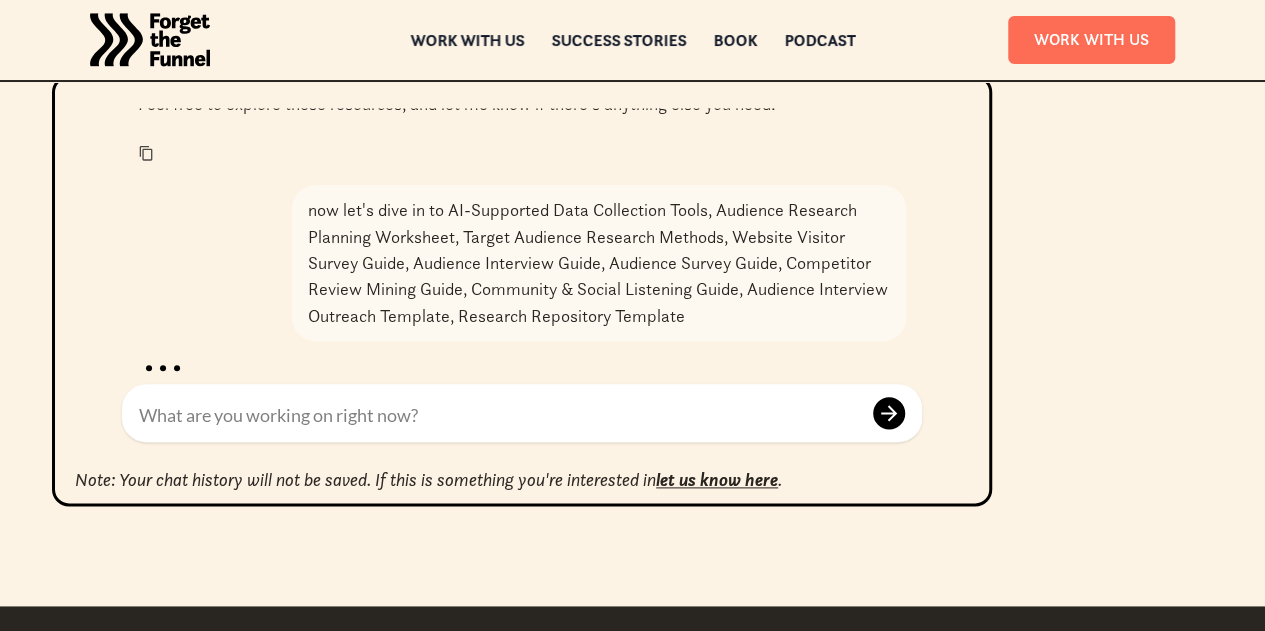scroll, scrollTop: 1509, scrollLeft: 0, axis: vertical 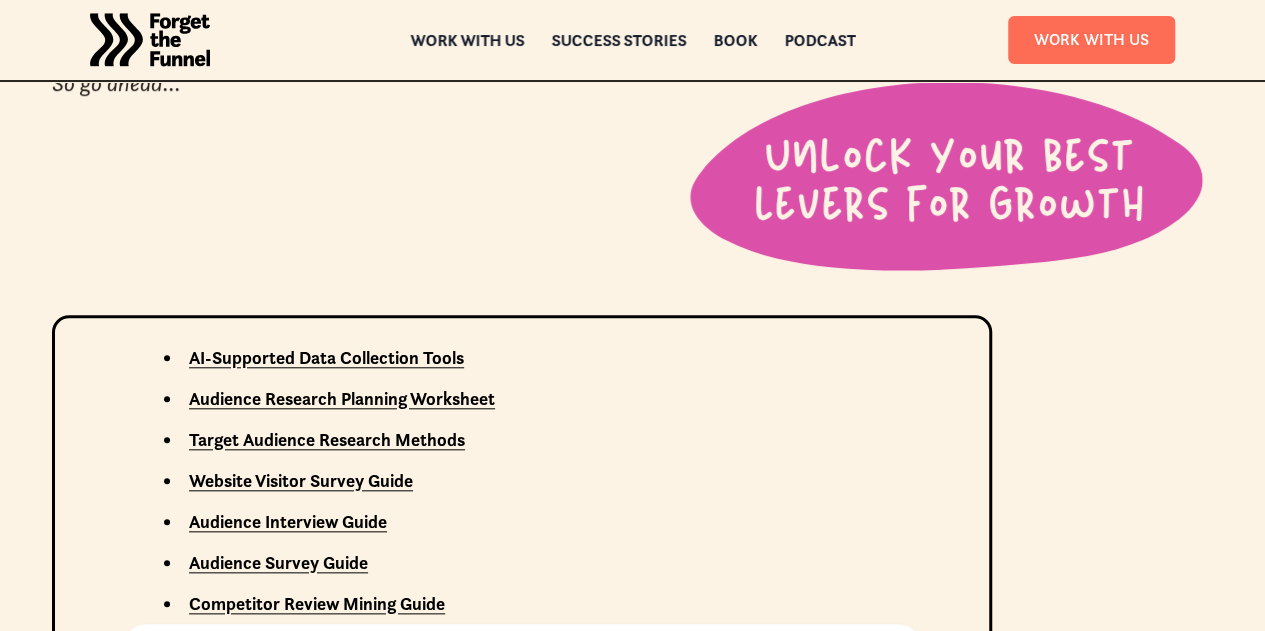 click on "AI-Supported Data Collection Tools" at bounding box center [326, 357] 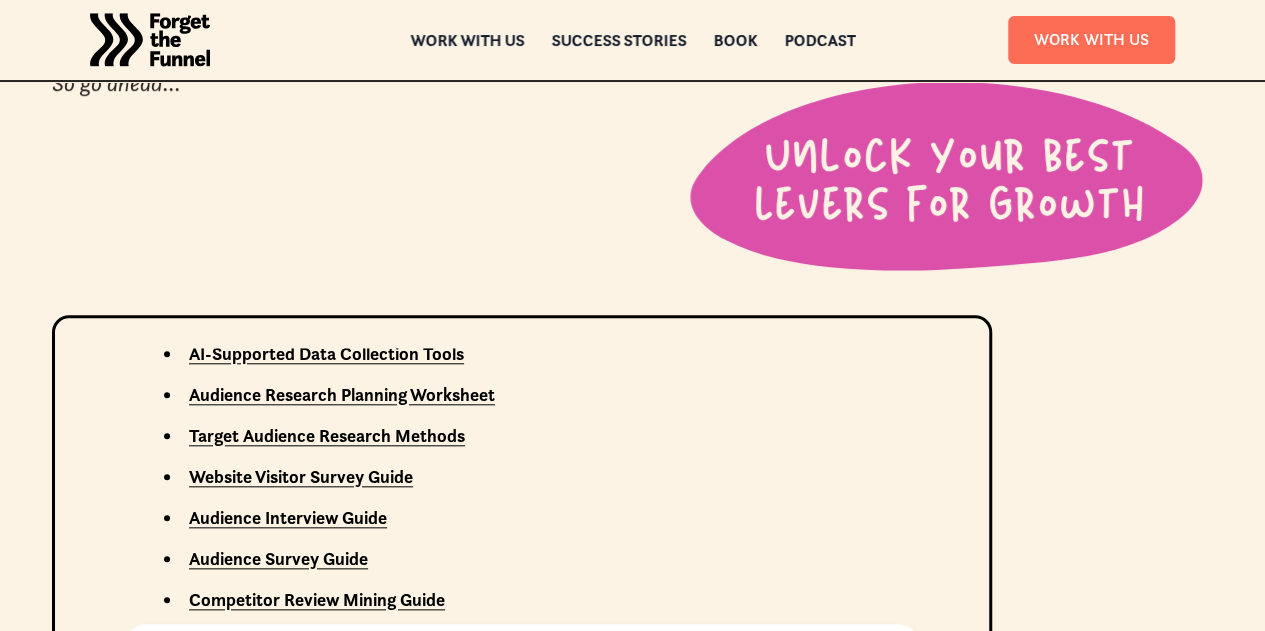 scroll, scrollTop: 1806, scrollLeft: 0, axis: vertical 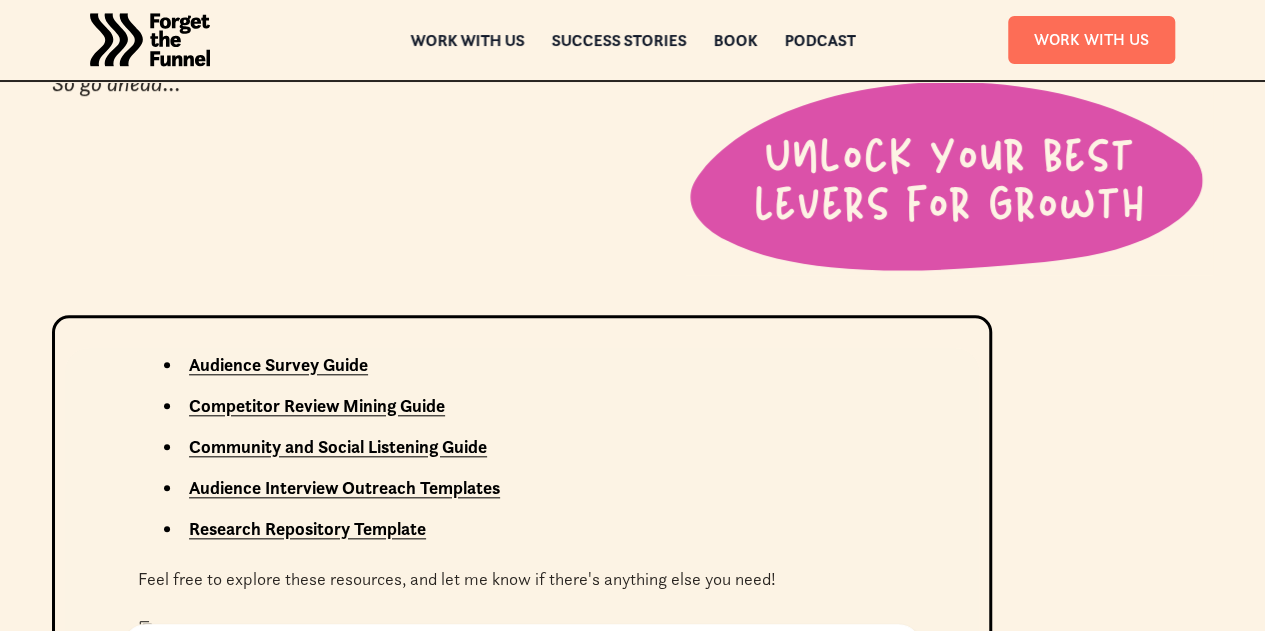 click on "Community and Social Listening Guide" at bounding box center [338, 446] 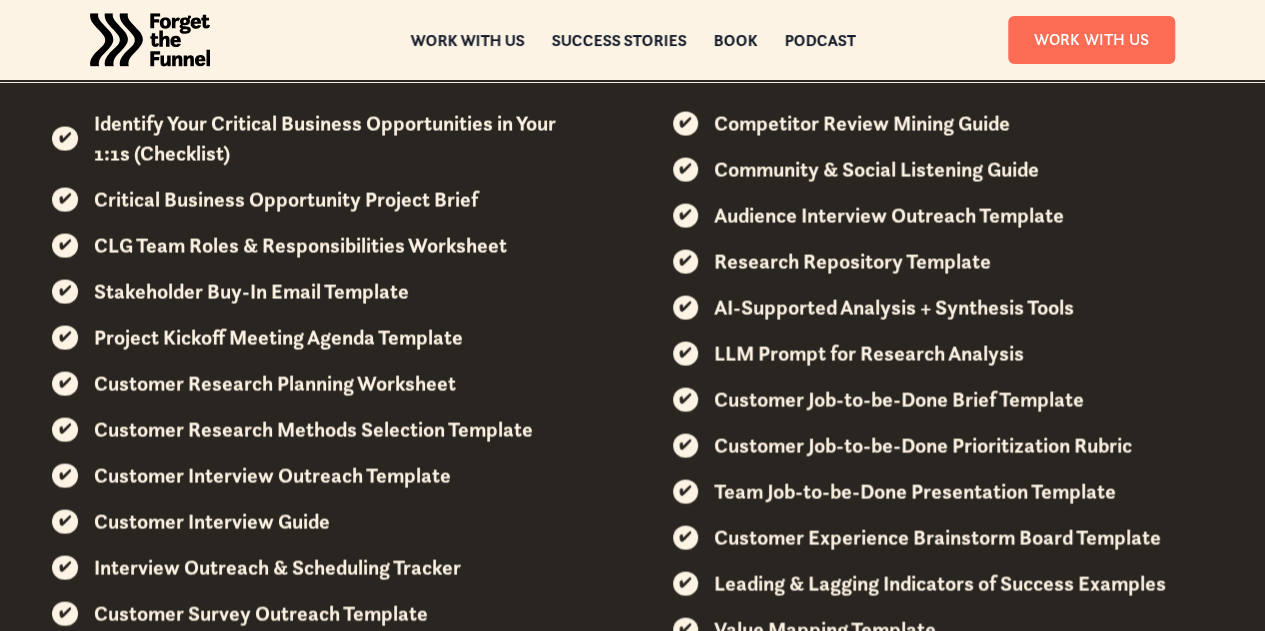 scroll, scrollTop: 1870, scrollLeft: 0, axis: vertical 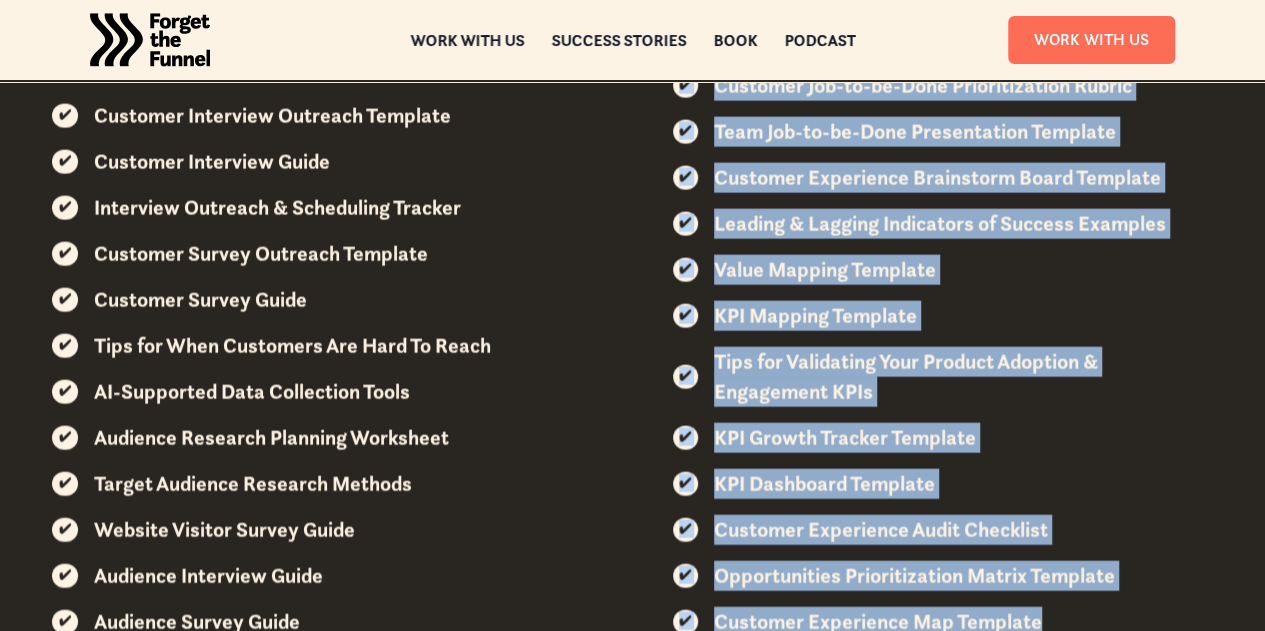 drag, startPoint x: 718, startPoint y: 235, endPoint x: 1075, endPoint y: 498, distance: 443.4163 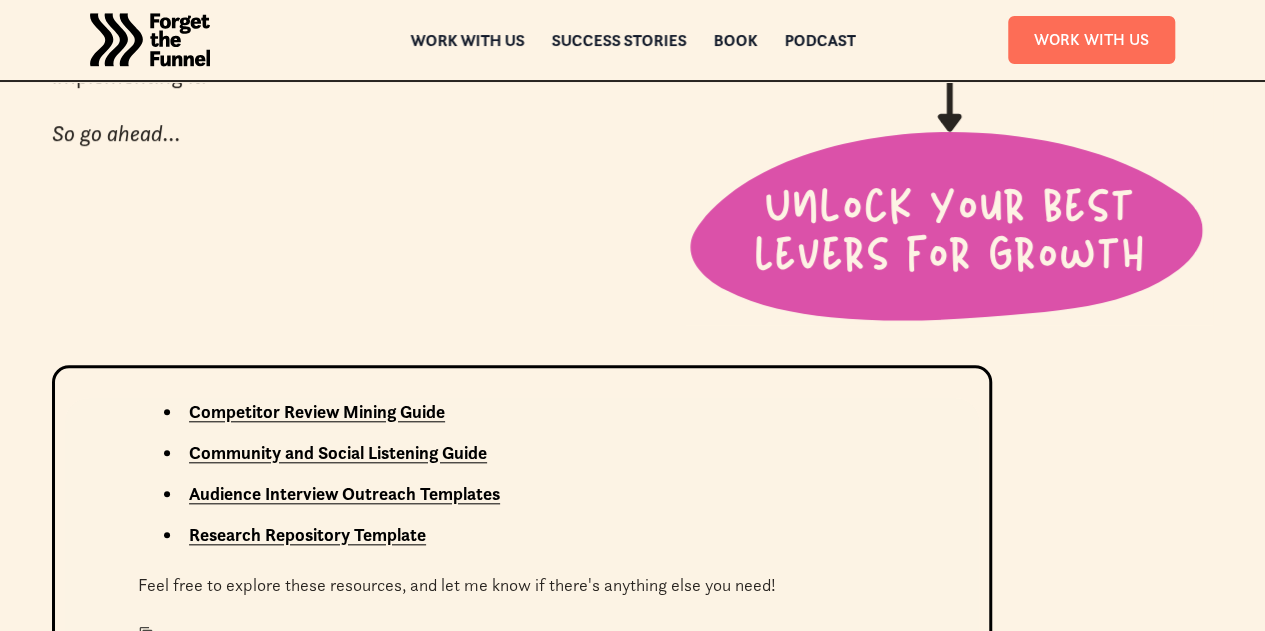 scroll, scrollTop: 721, scrollLeft: 0, axis: vertical 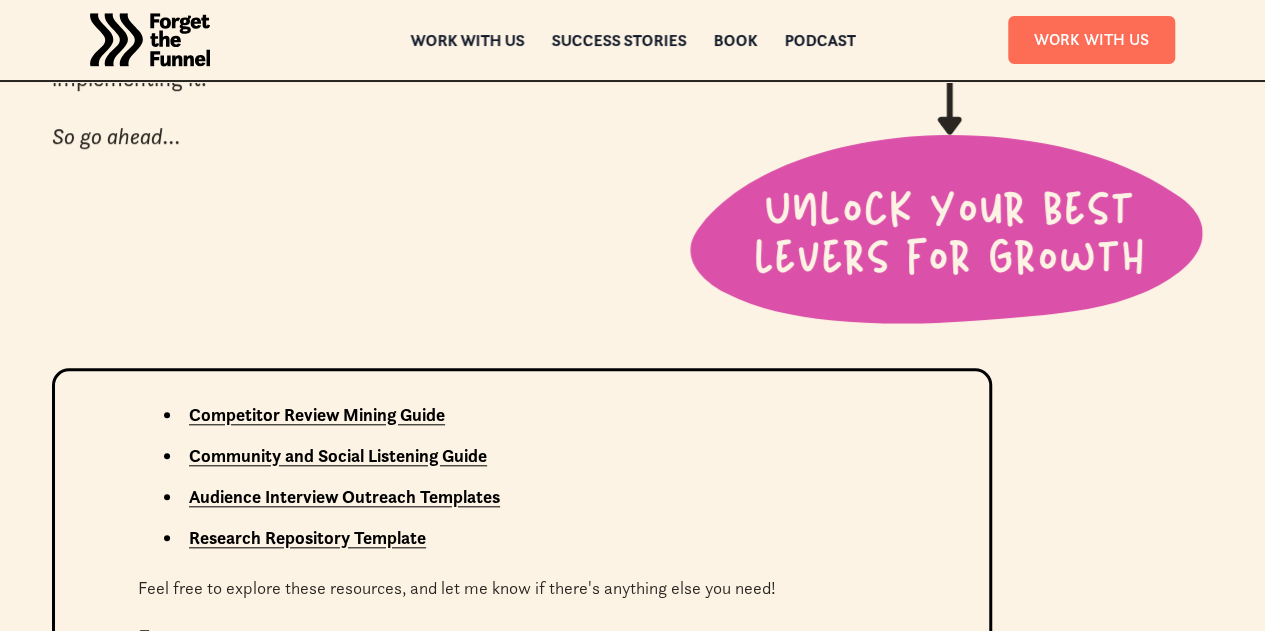 click at bounding box center [522, 706] 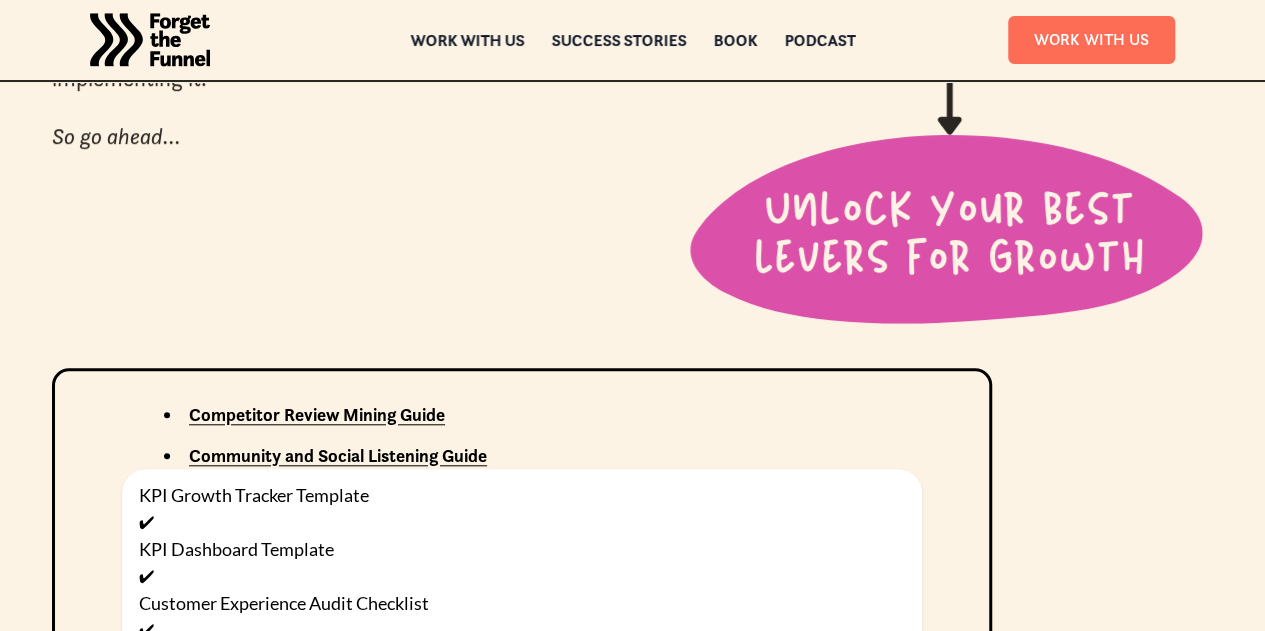 scroll, scrollTop: 0, scrollLeft: 0, axis: both 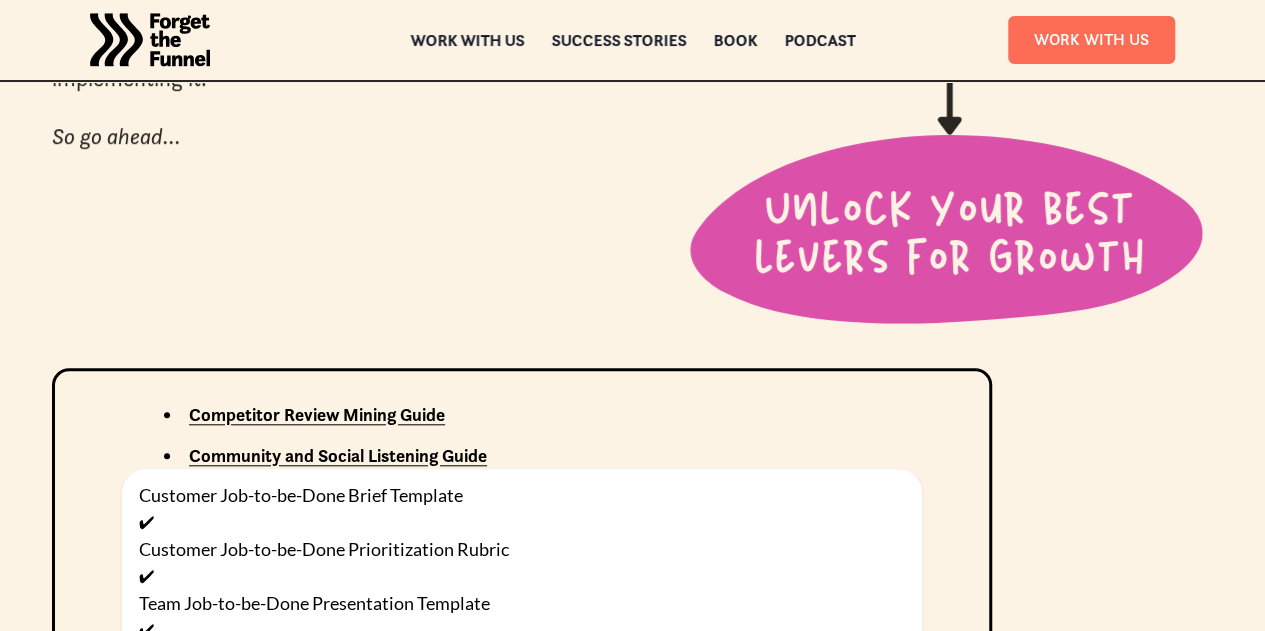 click on "Customer Job-to-be-Done Brief Template
✔
Customer Job-to-be-Done Prioritization Rubric
✔
Team Job-to-be-Done Presentation Template
✔
Customer Experience Brainstorm Board Template
✔
Leading & Lagging Indicators of Success Examples
✔
Value Mapping Template
✔
KPI Mapping Template
✔
Tips for Validating Your Product Adoption & Engagement KPIs
✔
KPI Growth Tracker Template
✔
KPI Dashboard Template
✔
Customer Experience Audit Checklist
✔
Opportunities Prioritization Matrix Template
✔
Customer Experience Map Template" at bounding box center [502, 602] 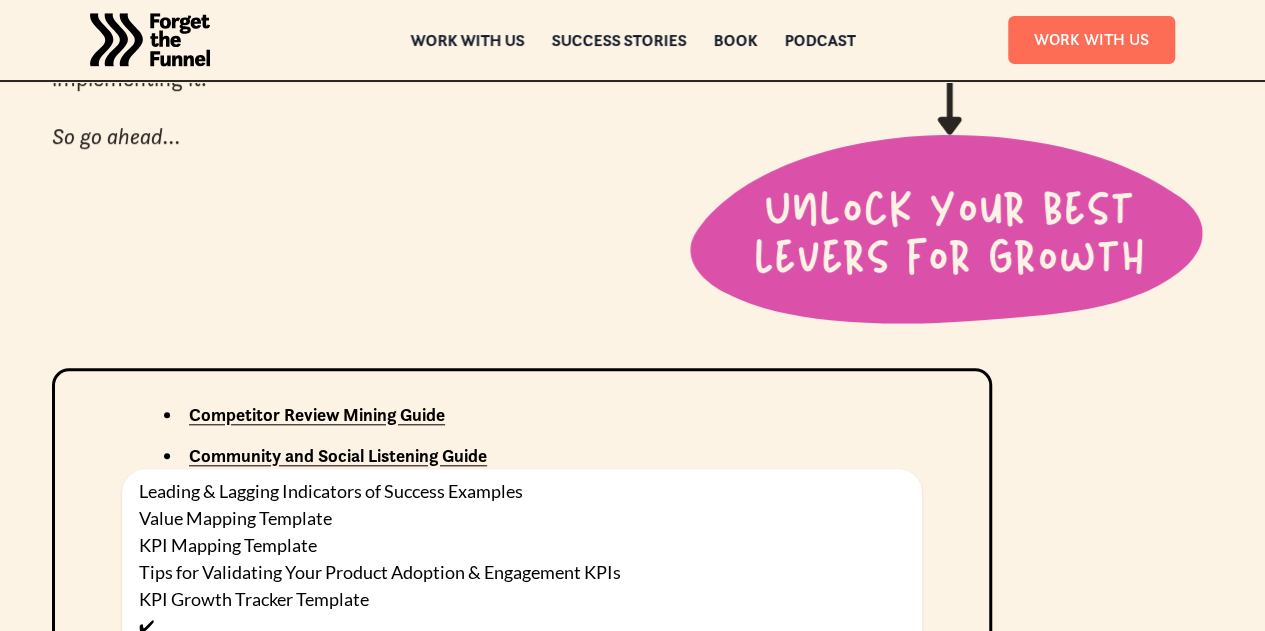scroll, scrollTop: 137, scrollLeft: 0, axis: vertical 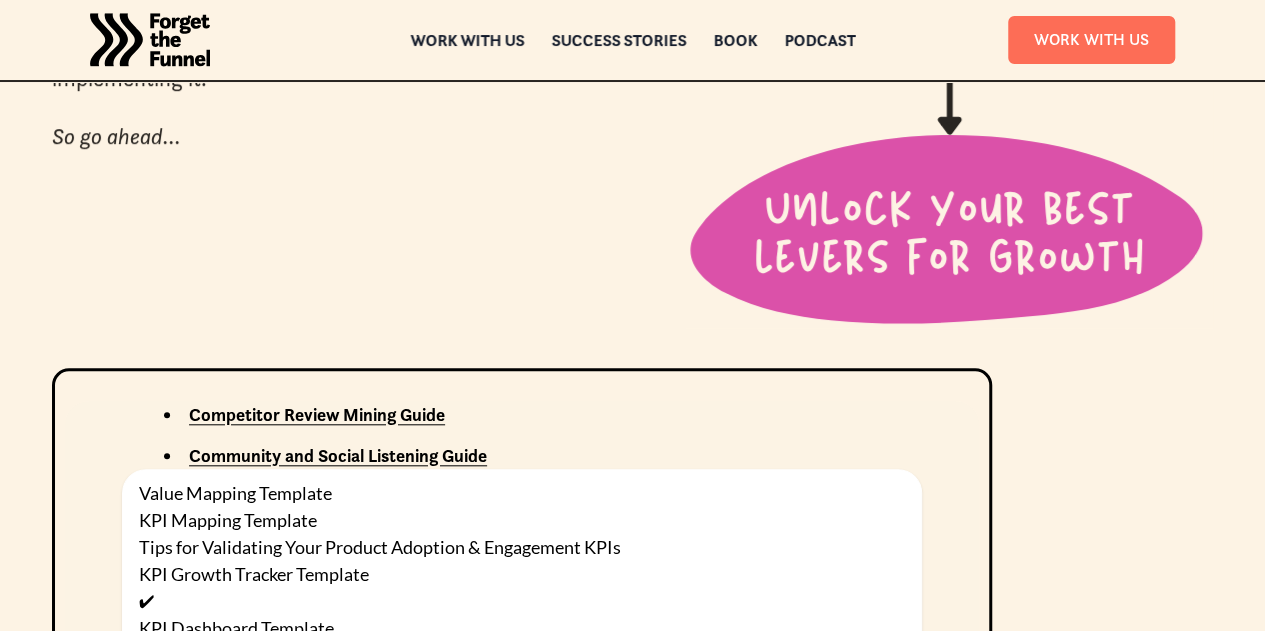 click on "Customer Job-to-be-Done Brief Template
Customer Job-to-be-Done Prioritization Rubric
Team Job-to-be-Done Presentation Template
Customer Experience Brainstorm Board Template
Leading & Lagging Indicators of Success Examples
Value Mapping Template
KPI Mapping Template
Tips for Validating Your Product Adoption & Engagement KPIs
KPI Growth Tracker Template
✔
KPI Dashboard Template
✔
Customer Experience Audit Checklist
✔
Opportunities Prioritization Matrix Template
✔
Customer Experience Map Template" at bounding box center [502, 602] 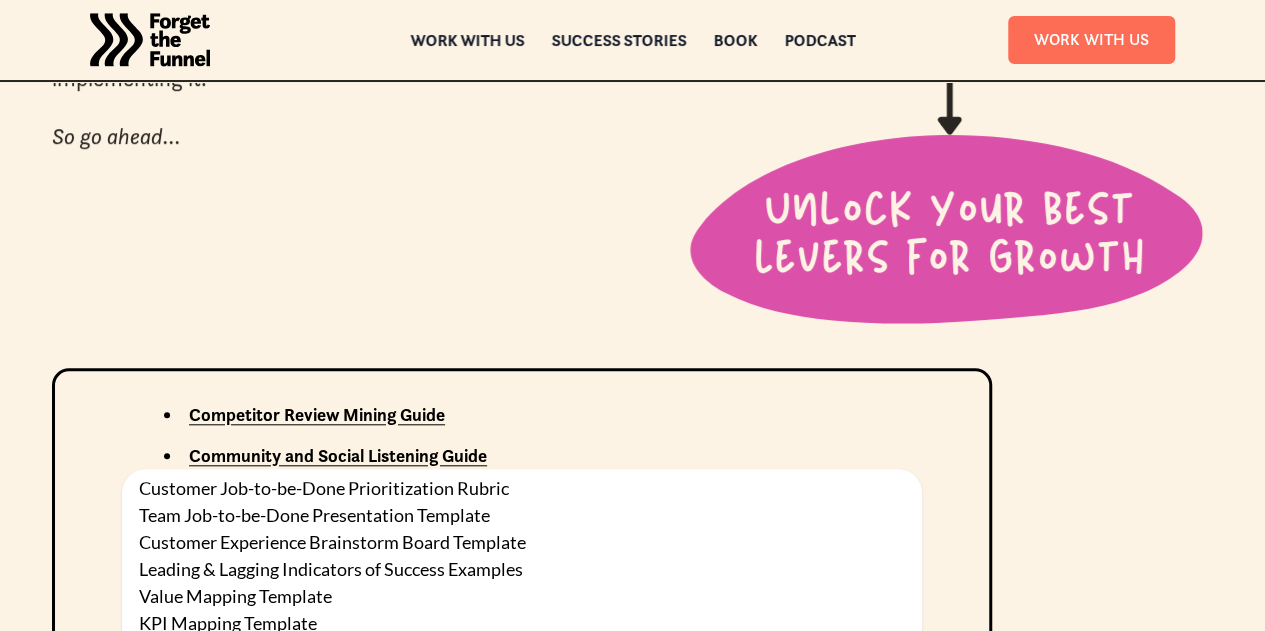 scroll, scrollTop: 0, scrollLeft: 0, axis: both 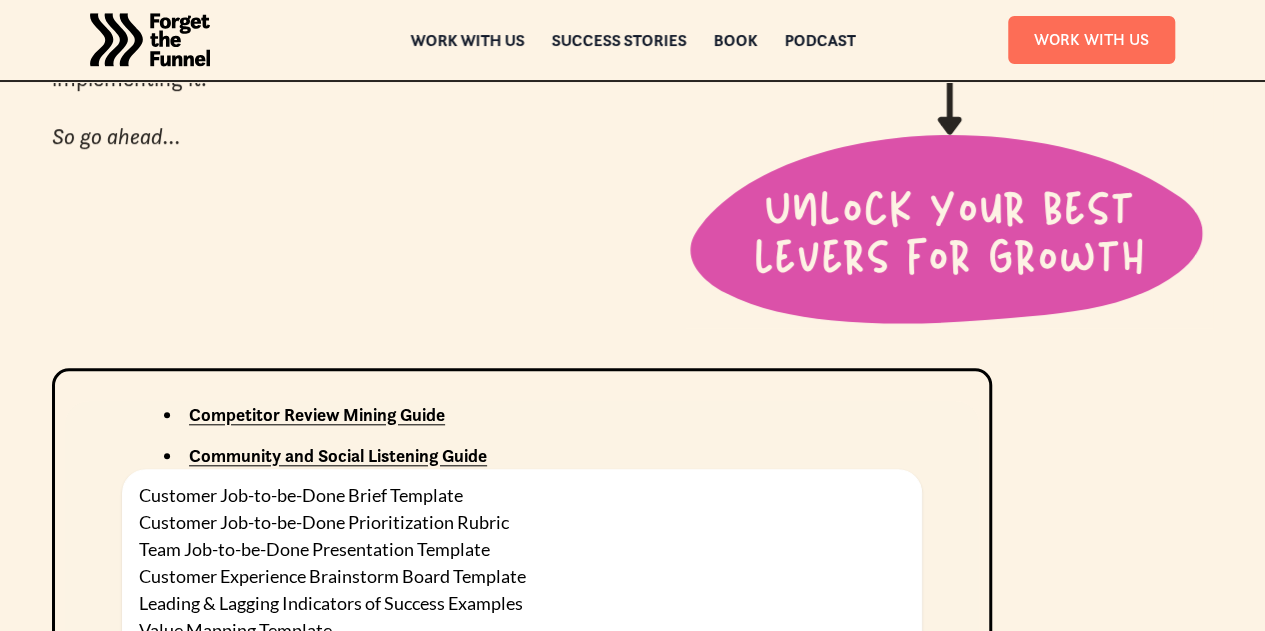 drag, startPoint x: 911, startPoint y: 1, endPoint x: 398, endPoint y: 519, distance: 729.03564 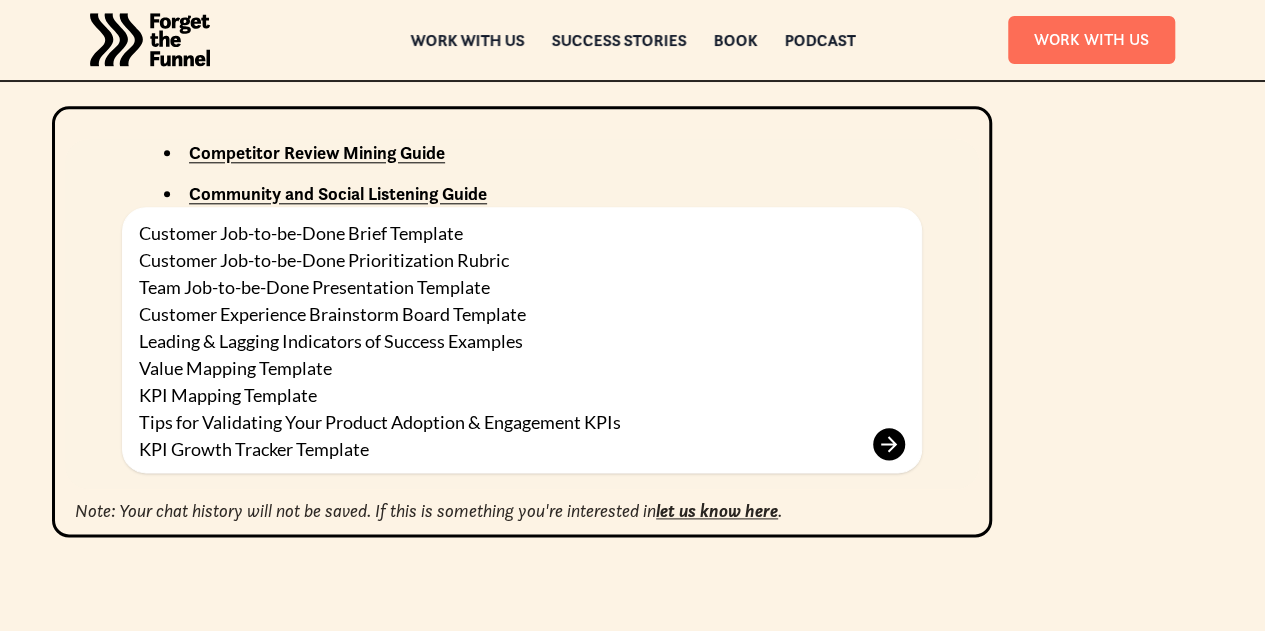 scroll, scrollTop: 749, scrollLeft: 0, axis: vertical 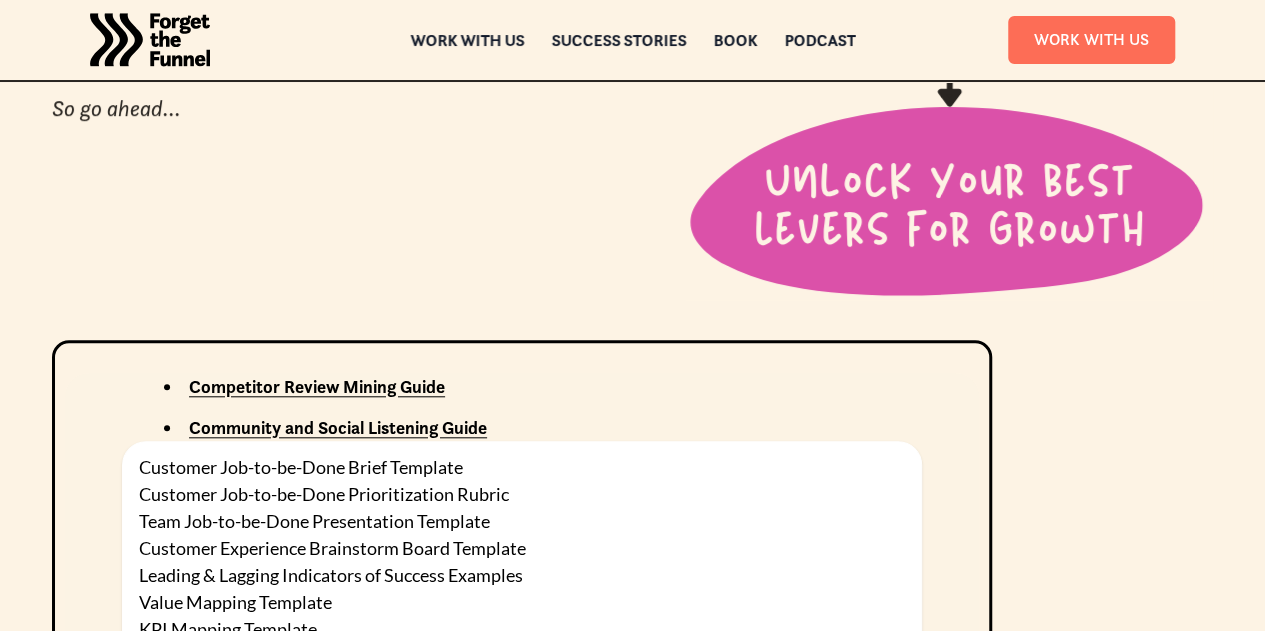 click on "Customer Job-to-be-Done Brief Template
Customer Job-to-be-Done Prioritization Rubric
Team Job-to-be-Done Presentation Template
Customer Experience Brainstorm Board Template
Leading & Lagging Indicators of Success Examples
Value Mapping Template
KPI Mapping Template
Tips for Validating Your Product Adoption & Engagement KPIs
KPI Growth Tracker Template
KPI Dashboard Template
Customer Experience Audit Checklist
Opportunities Prioritization Matrix Template
Customer Experience Map Template" at bounding box center (502, 574) 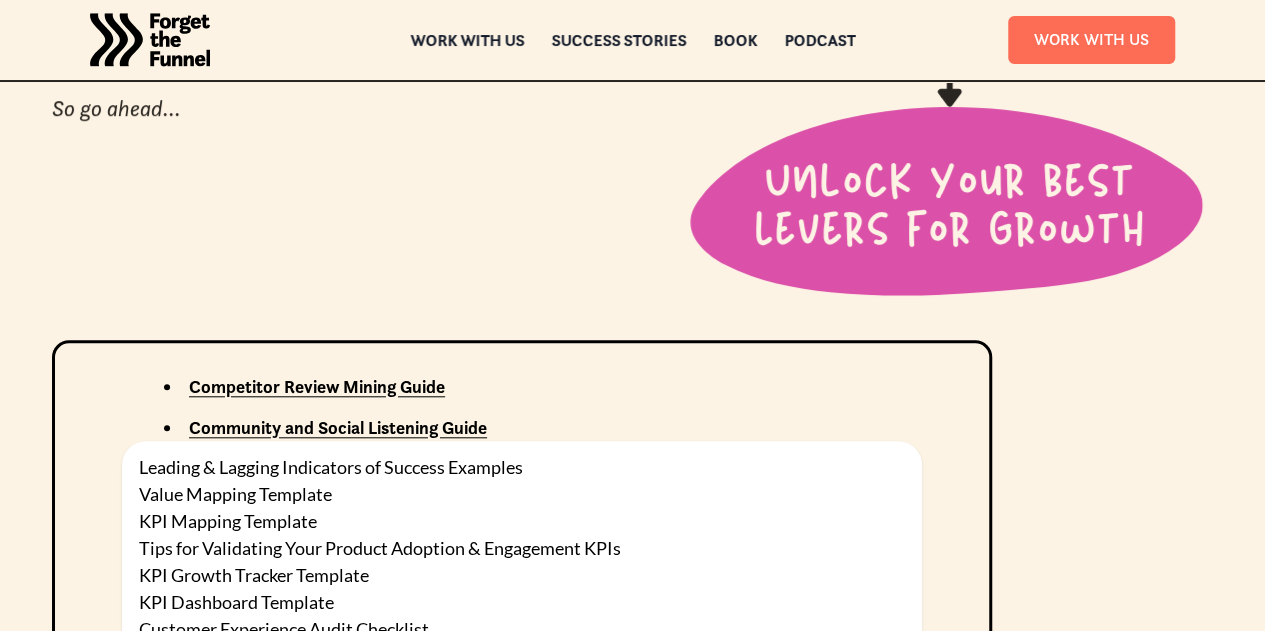 scroll, scrollTop: 164, scrollLeft: 0, axis: vertical 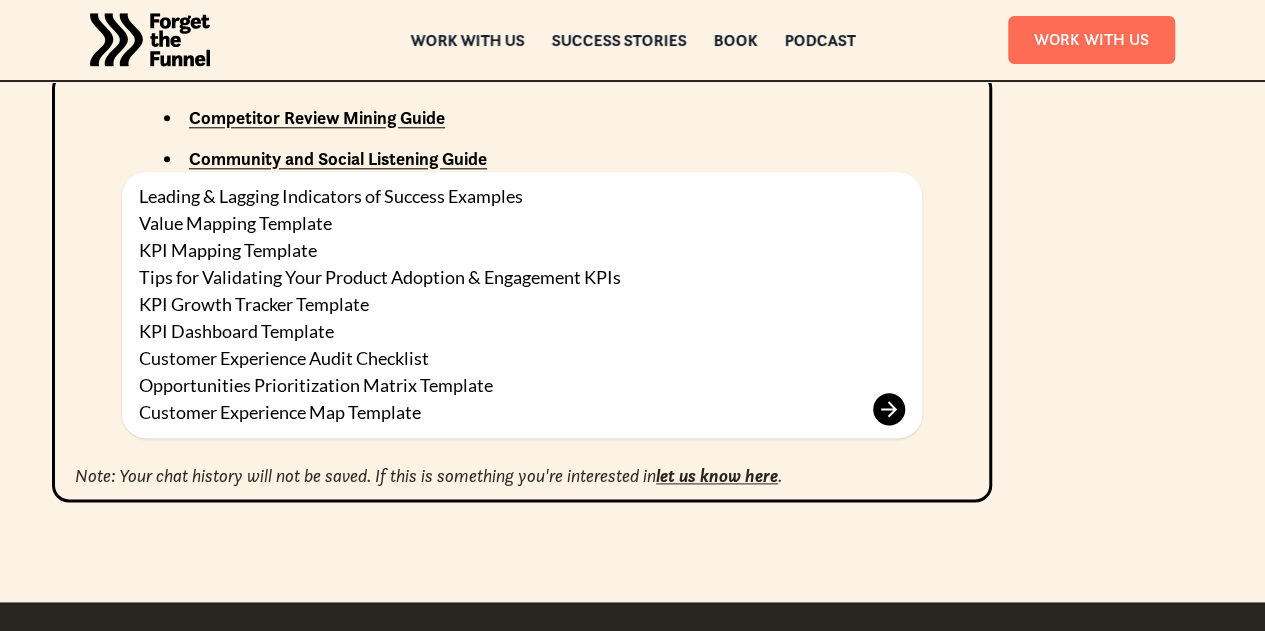 type on "Now I'd like to review:
Customer Job-to-be-Done Brief Template
Customer Job-to-be-Done Prioritization Rubric
Team Job-to-be-Done Presentation Template
Customer Experience Brainstorm Board Template
Leading & Lagging Indicators of Success Examples
Value Mapping Template
KPI Mapping Template
Tips for Validating Your Product Adoption & Engagement KPIs
KPI Growth Tracker Template
KPI Dashboard Template
Customer Experience Audit Checklist
Opportunities Prioritization Matrix Template
Customer Experience Map Template" 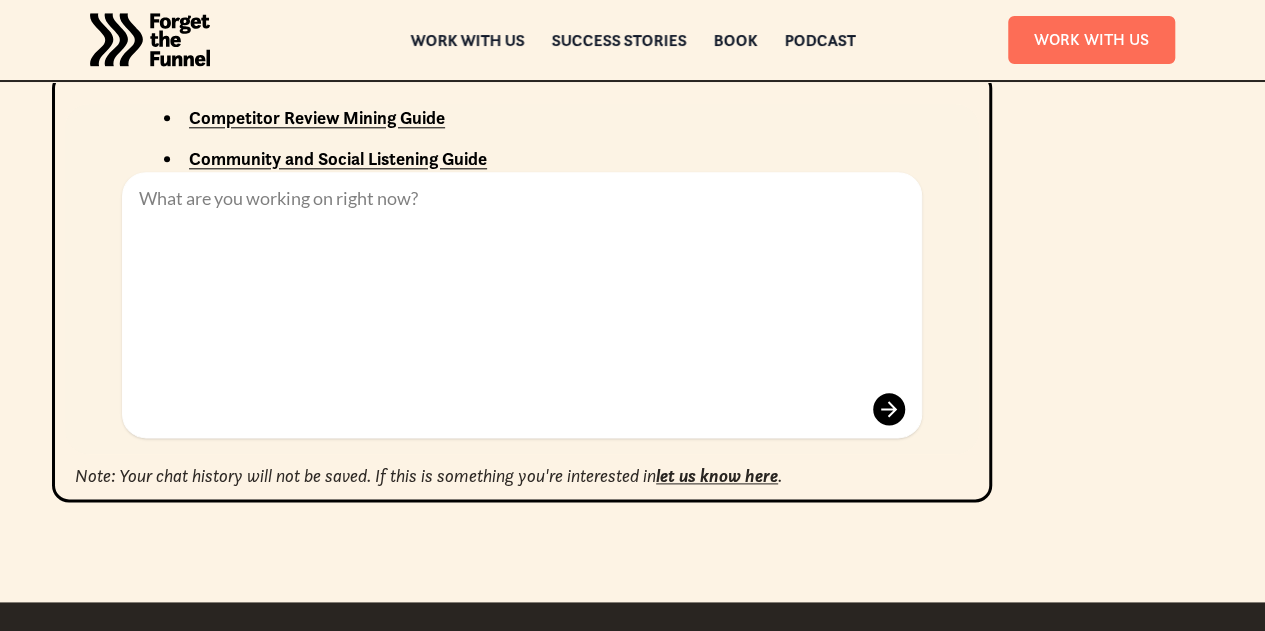scroll, scrollTop: 0, scrollLeft: 0, axis: both 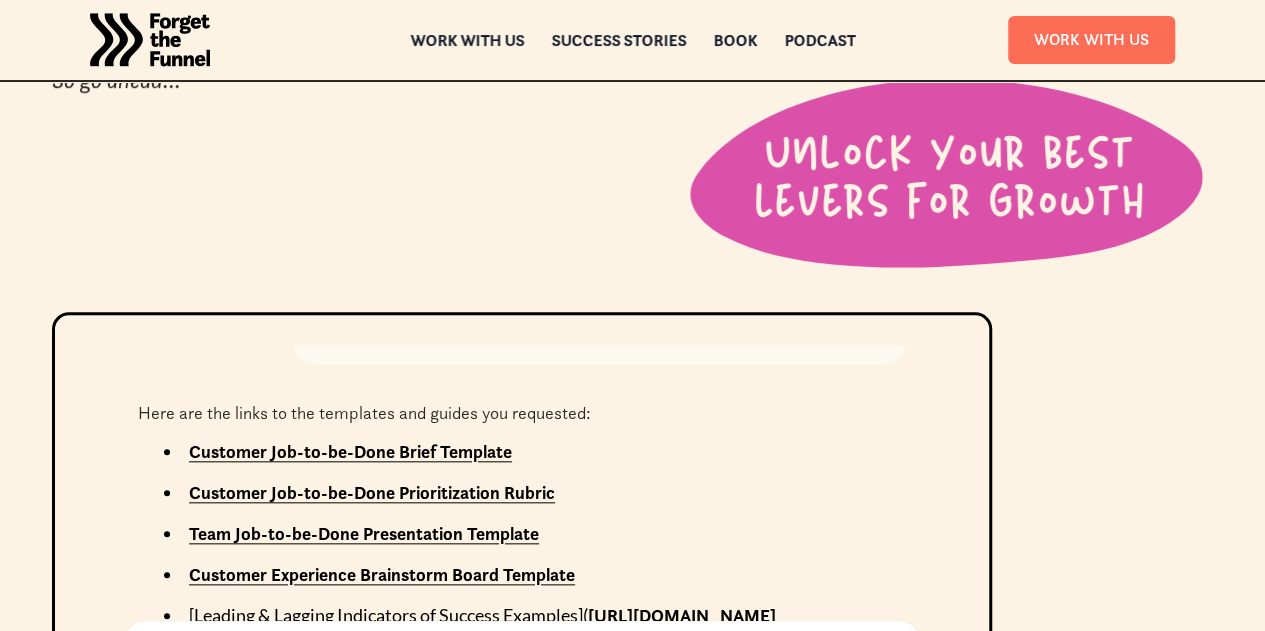 click on "Customer Job-to-be-Done Brief Template" at bounding box center [350, 451] 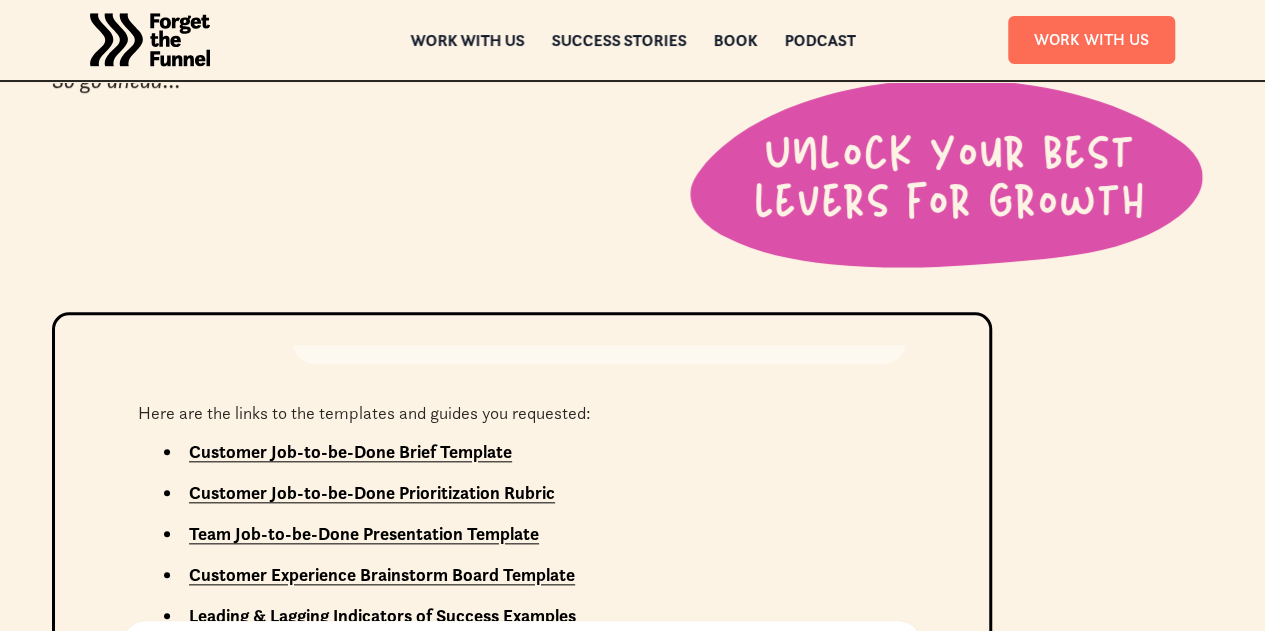 click on "Customer Job-to-be-Done Prioritization Rubric" at bounding box center (372, 492) 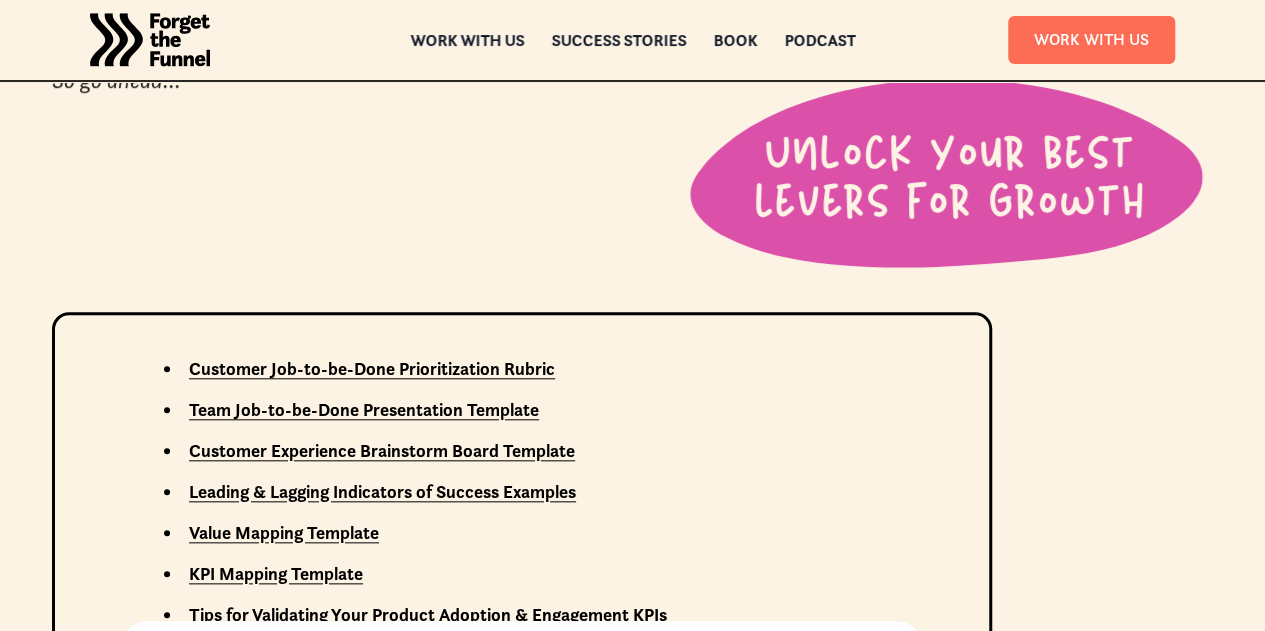 scroll, scrollTop: 2738, scrollLeft: 0, axis: vertical 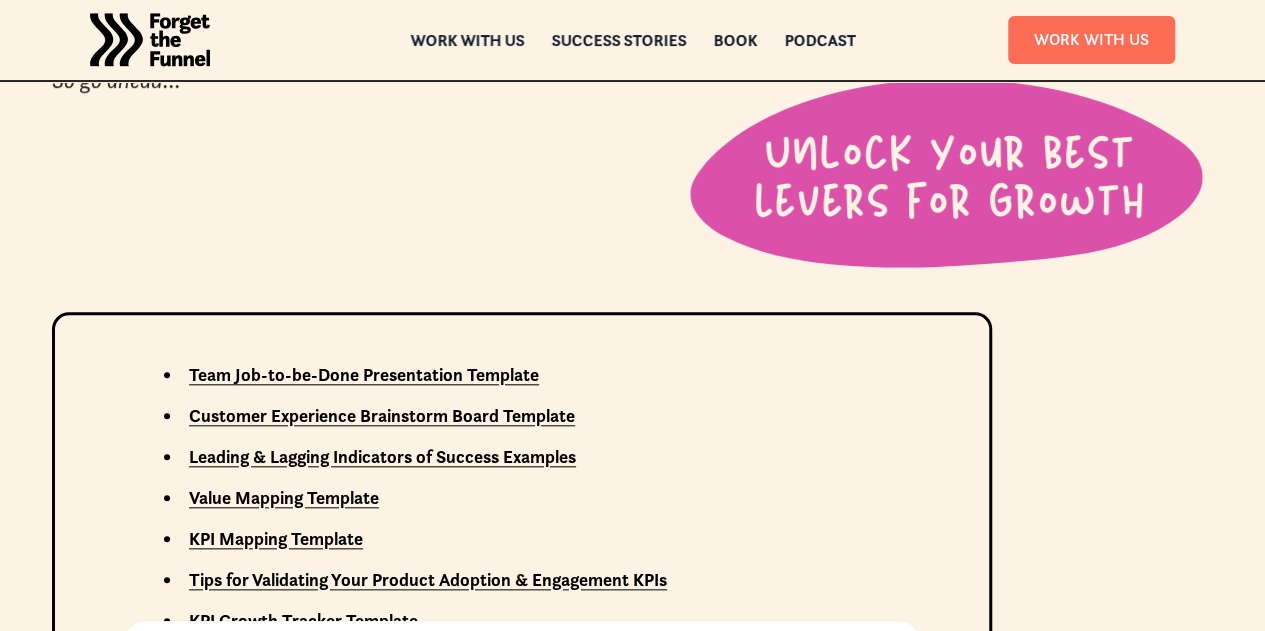 click on "Leading & Lagging Indicators of Success Examples" at bounding box center (382, 456) 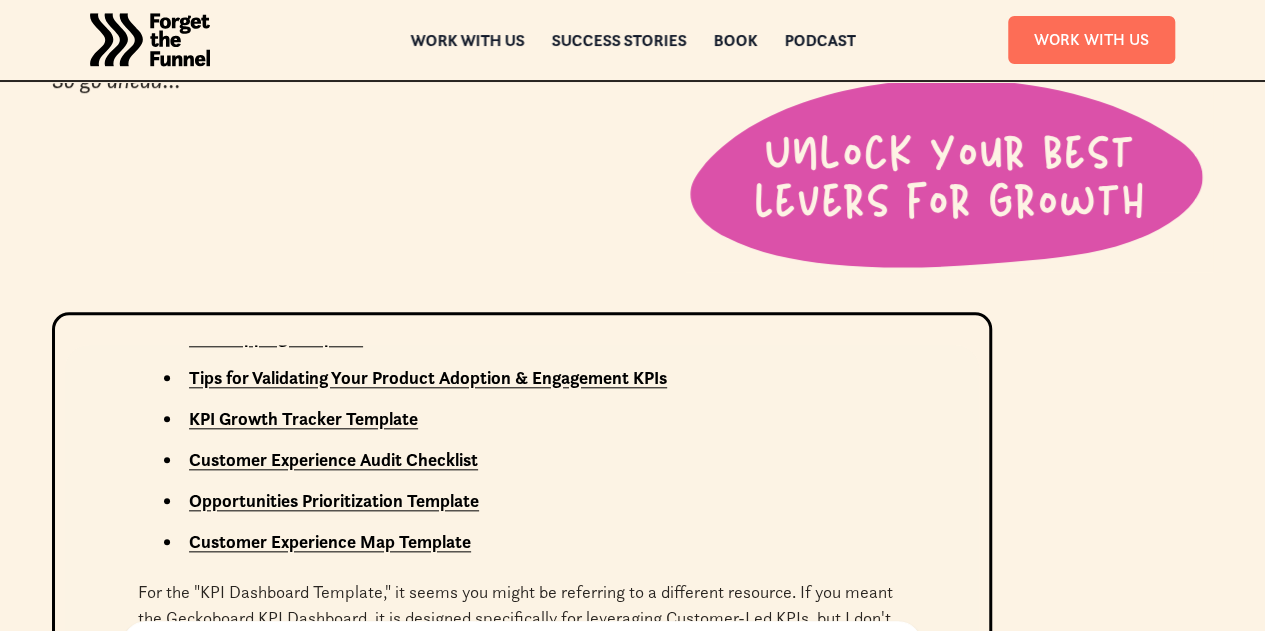 scroll, scrollTop: 2955, scrollLeft: 0, axis: vertical 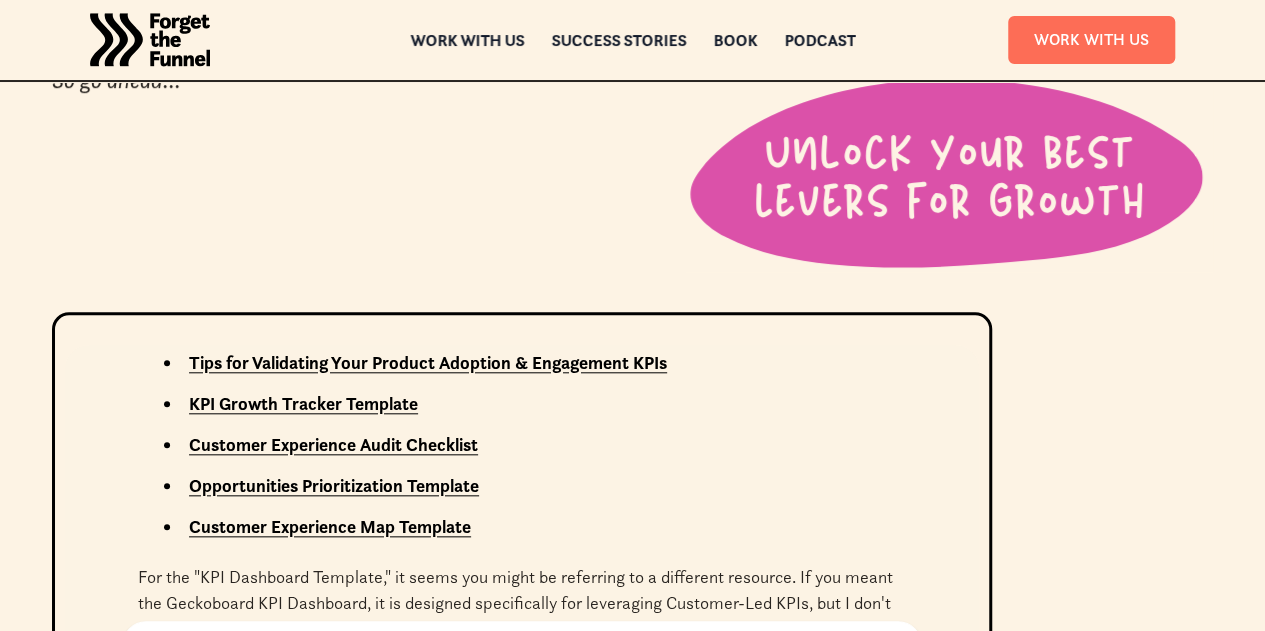 click on "KPI Growth Tracker Template" at bounding box center (303, 403) 